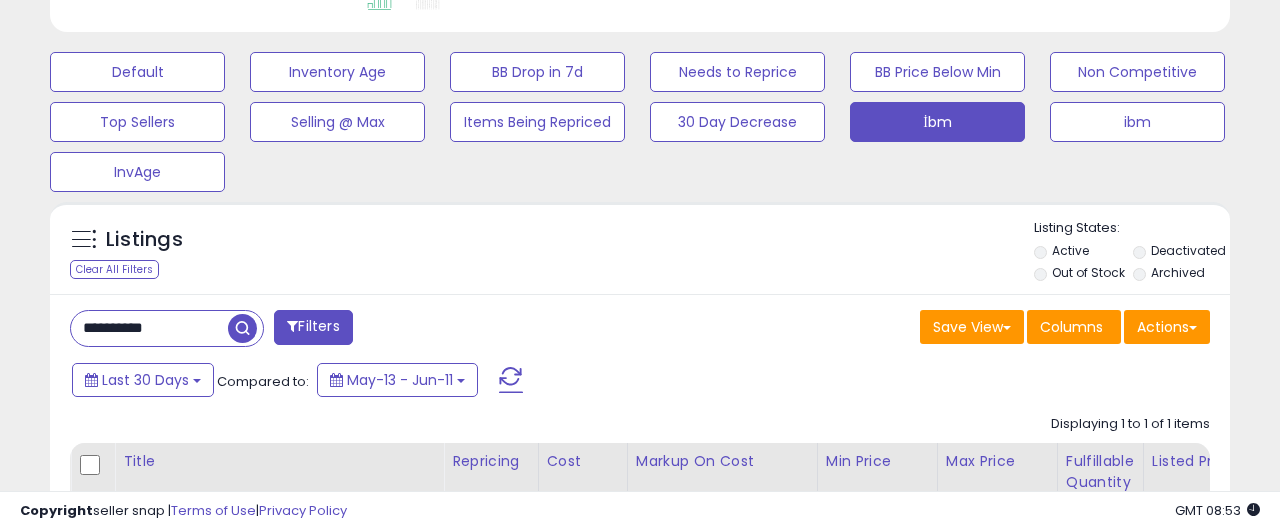 scroll, scrollTop: 579, scrollLeft: 0, axis: vertical 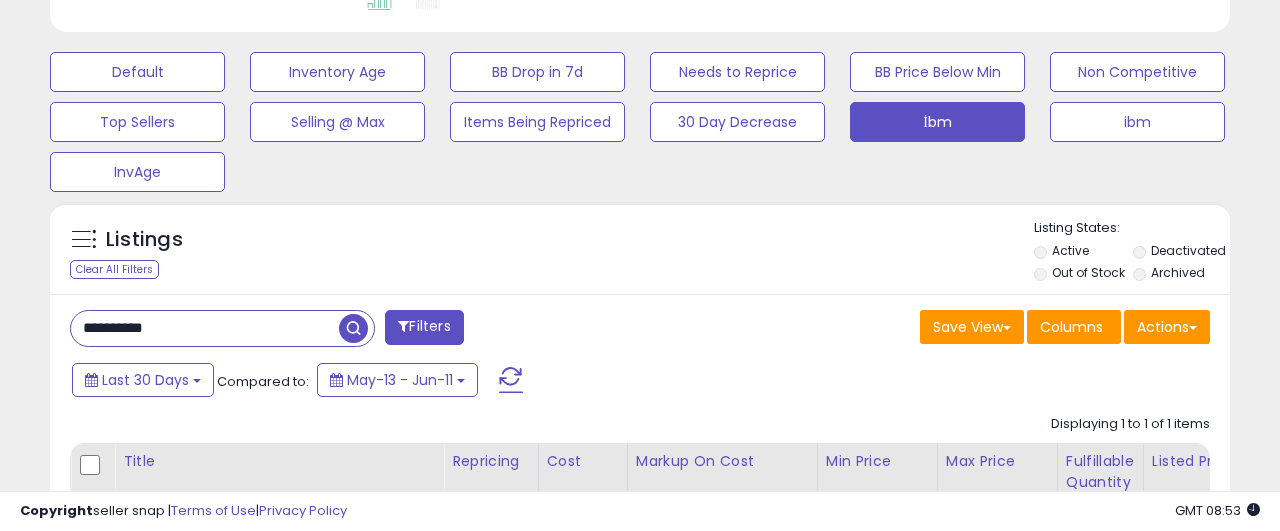 click on "**********" at bounding box center [205, 328] 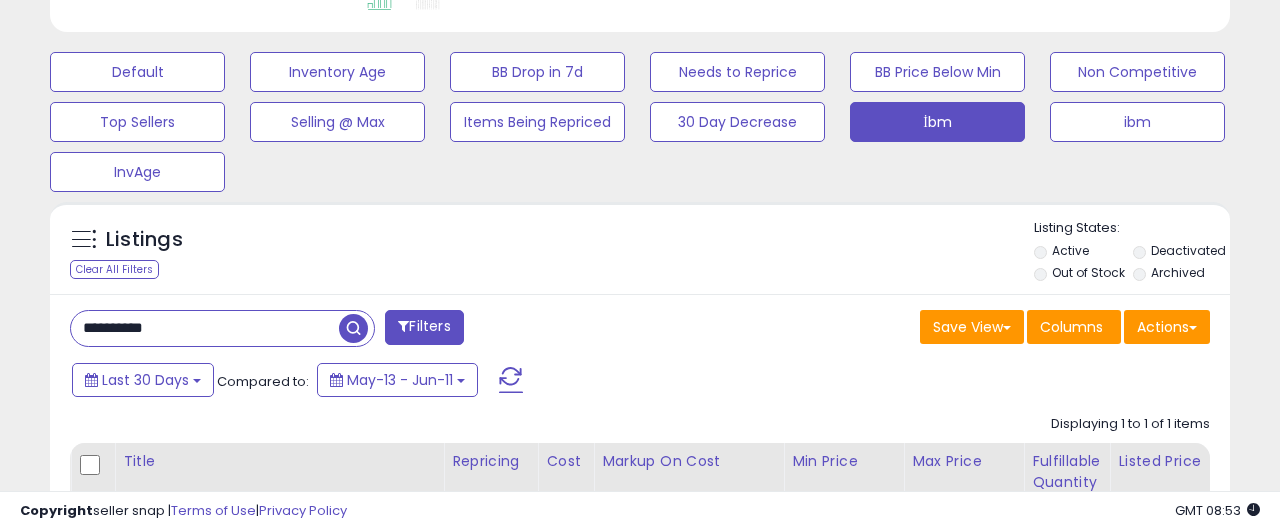 scroll, scrollTop: 999590, scrollLeft: 999317, axis: both 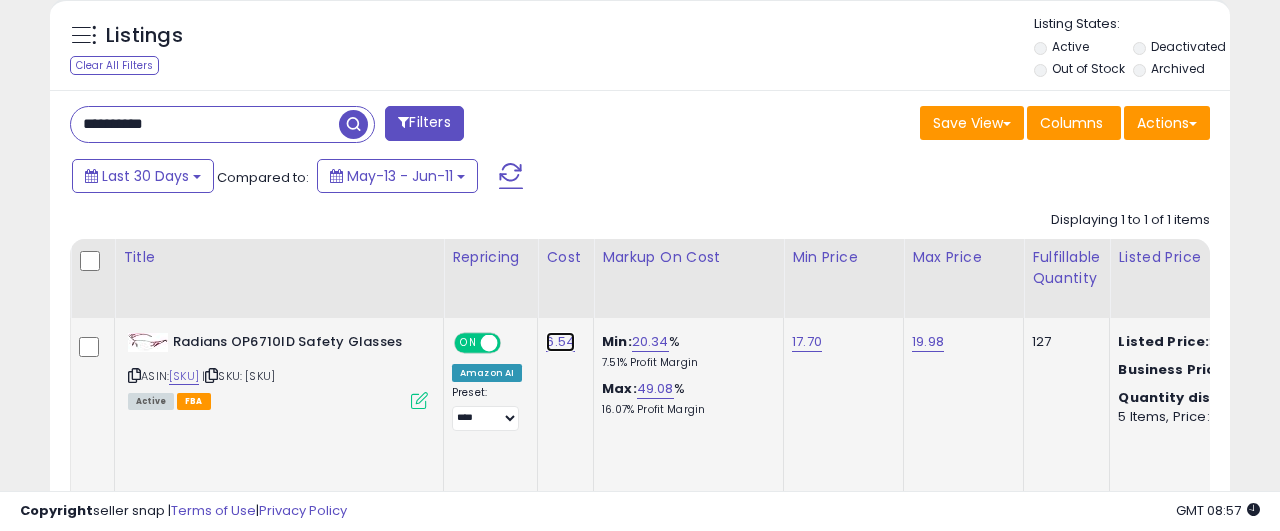 click on "6.54" at bounding box center (560, 342) 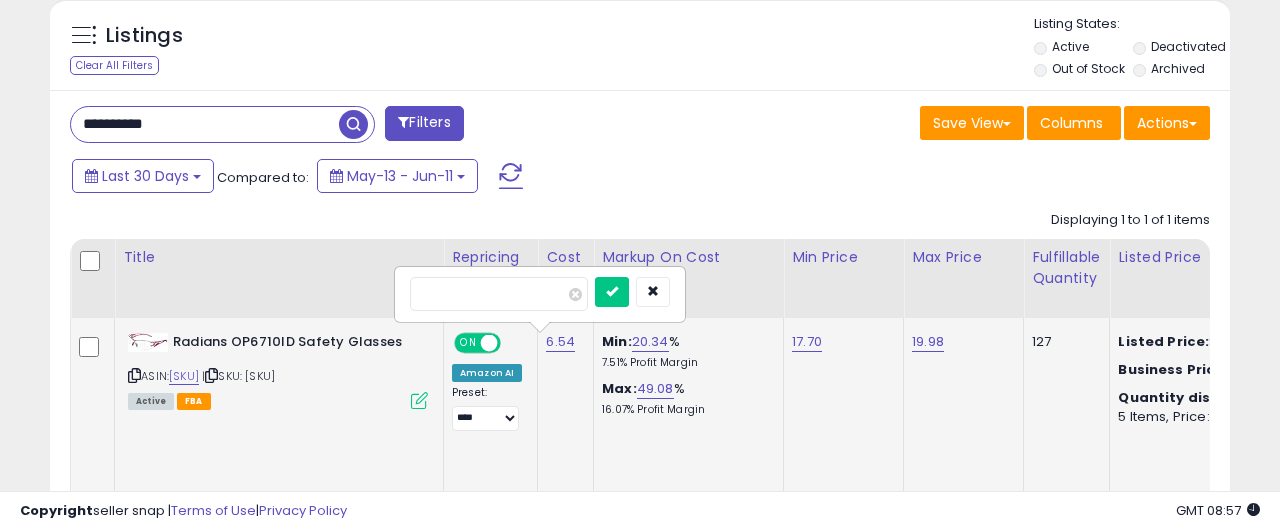 type on "*" 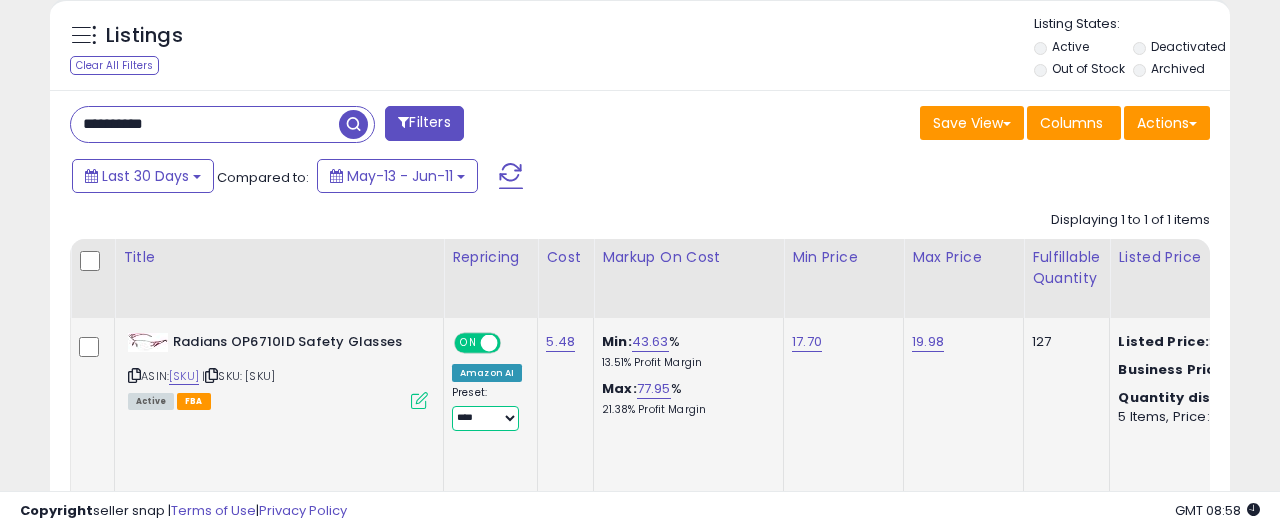 click on "**********" at bounding box center (485, 418) 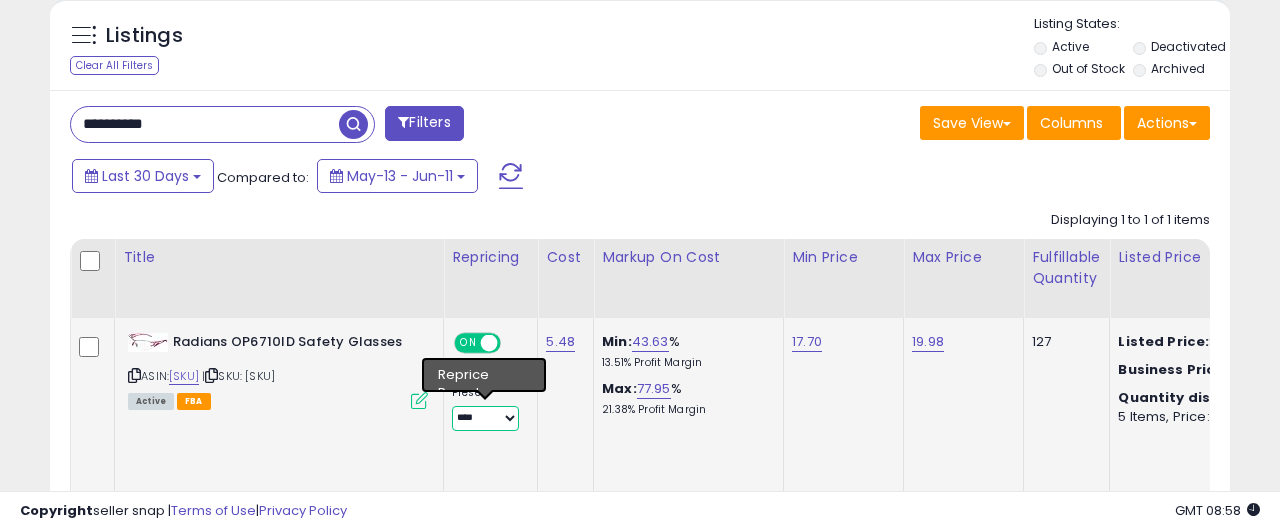 select on "********" 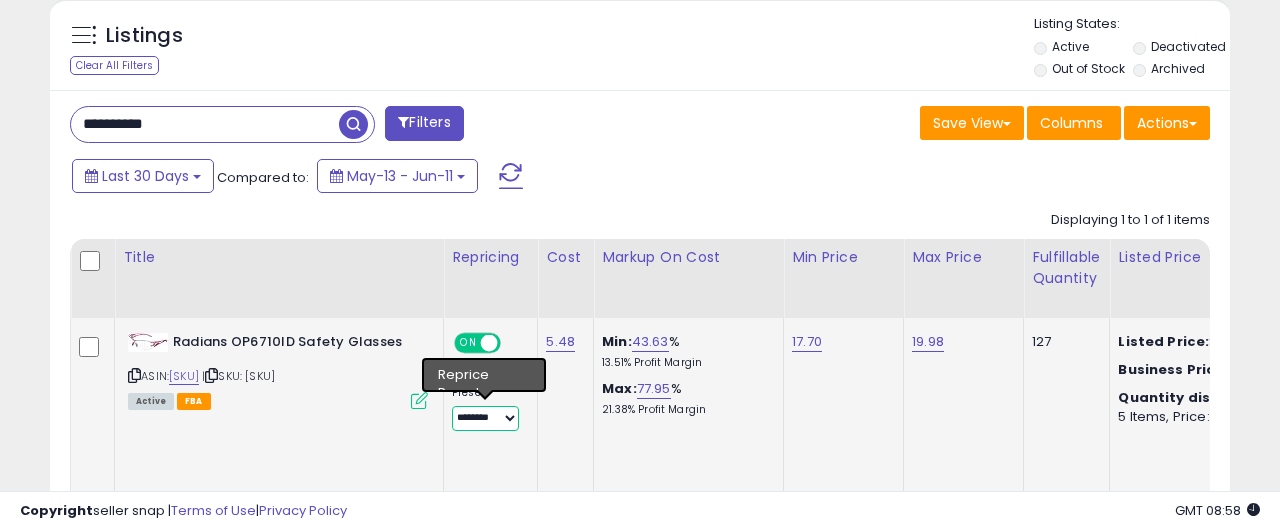 click on "********" at bounding box center [0, 0] 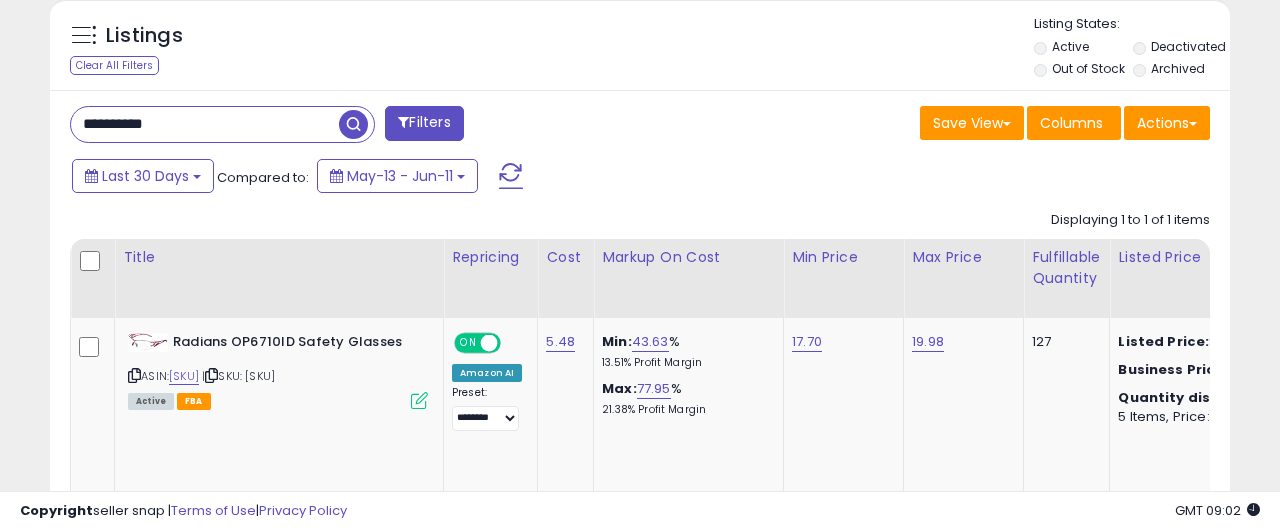 click on "**********" at bounding box center (205, 124) 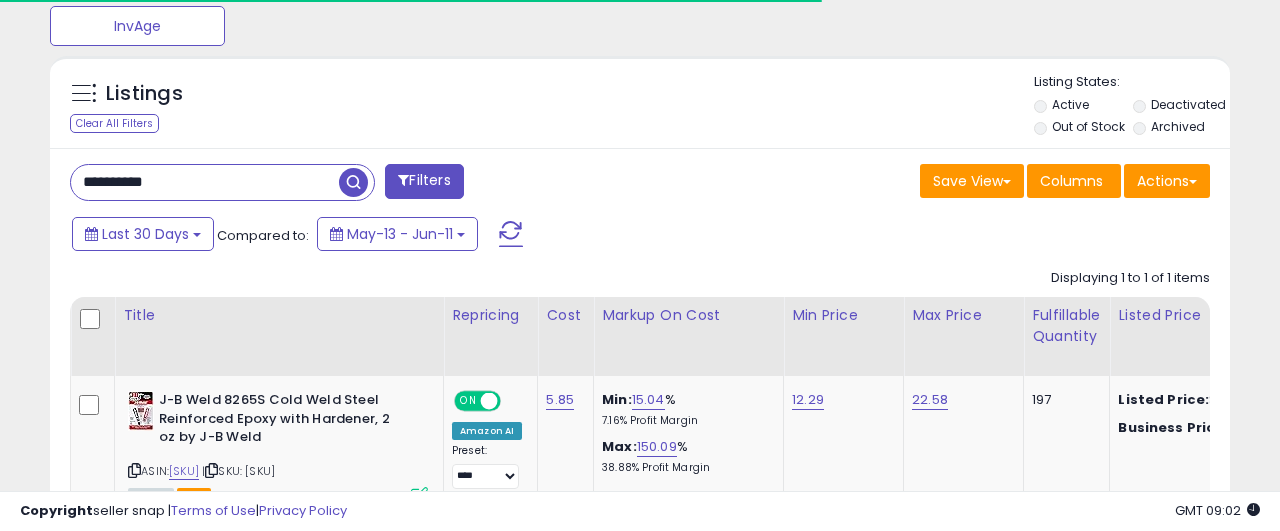 scroll, scrollTop: 827, scrollLeft: 0, axis: vertical 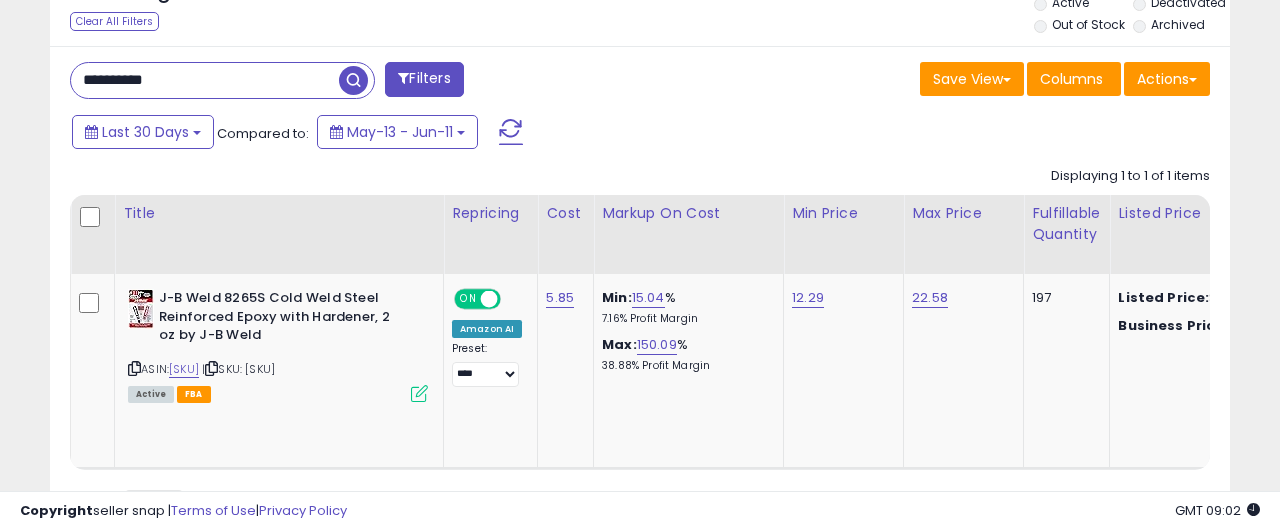 click on "**********" at bounding box center [205, 80] 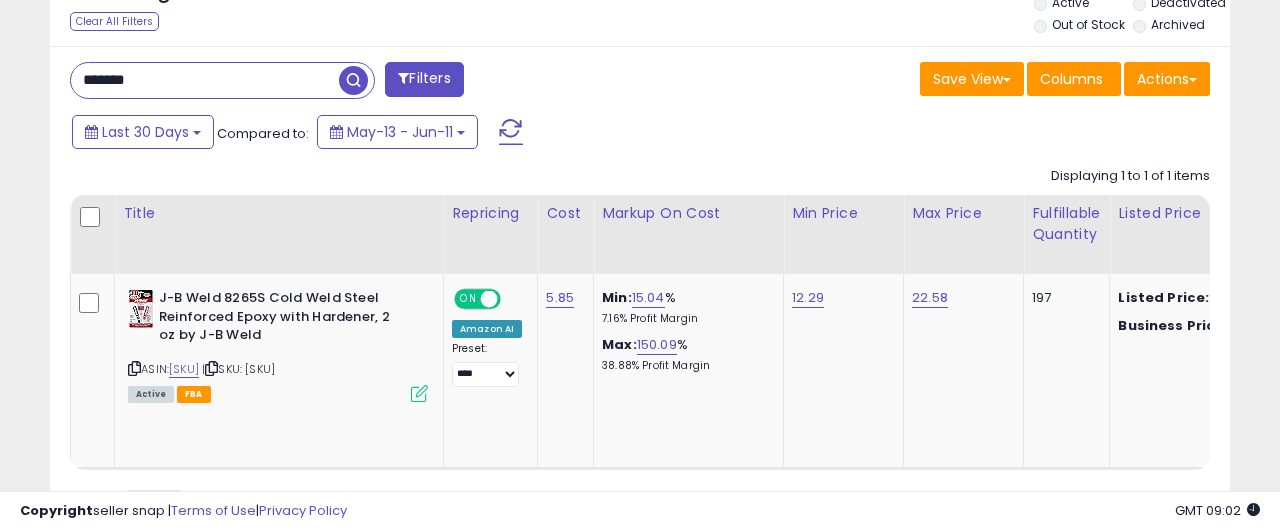 type on "*******" 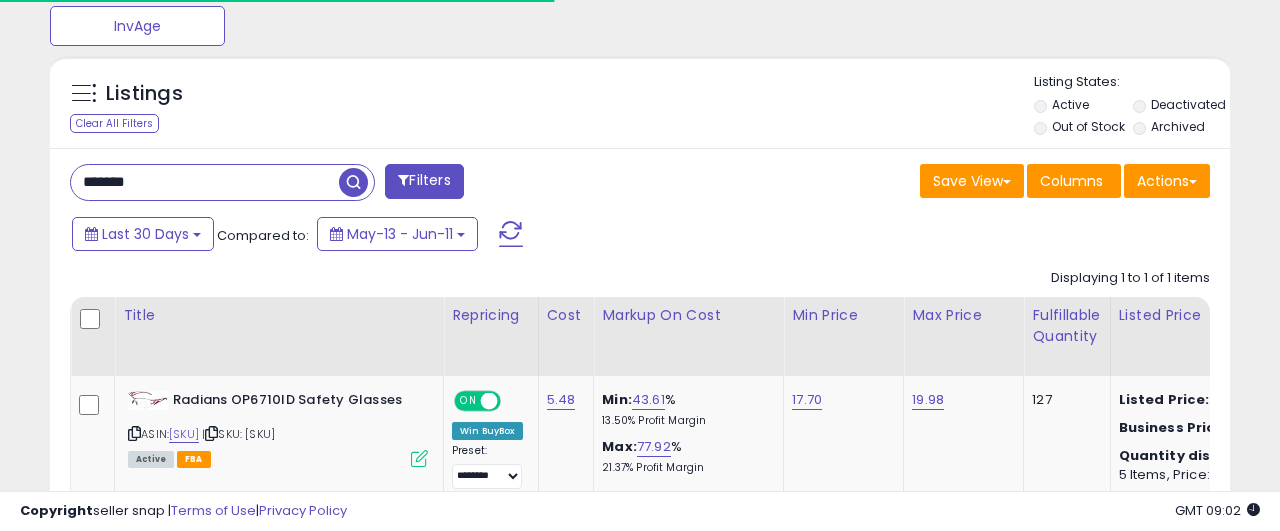 scroll, scrollTop: 920, scrollLeft: 0, axis: vertical 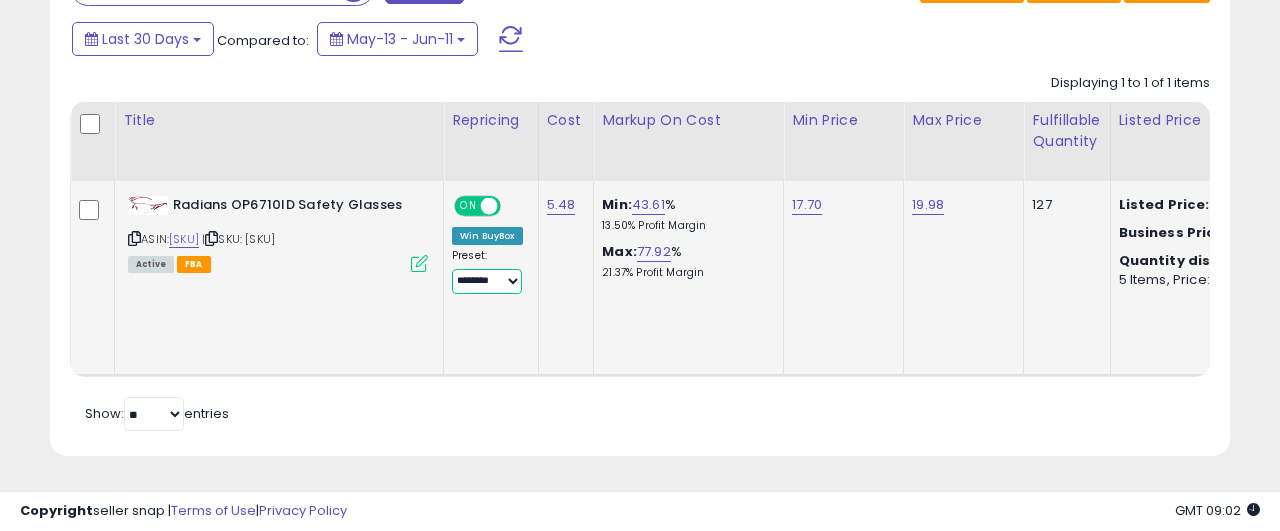 click on "**********" at bounding box center [487, 281] 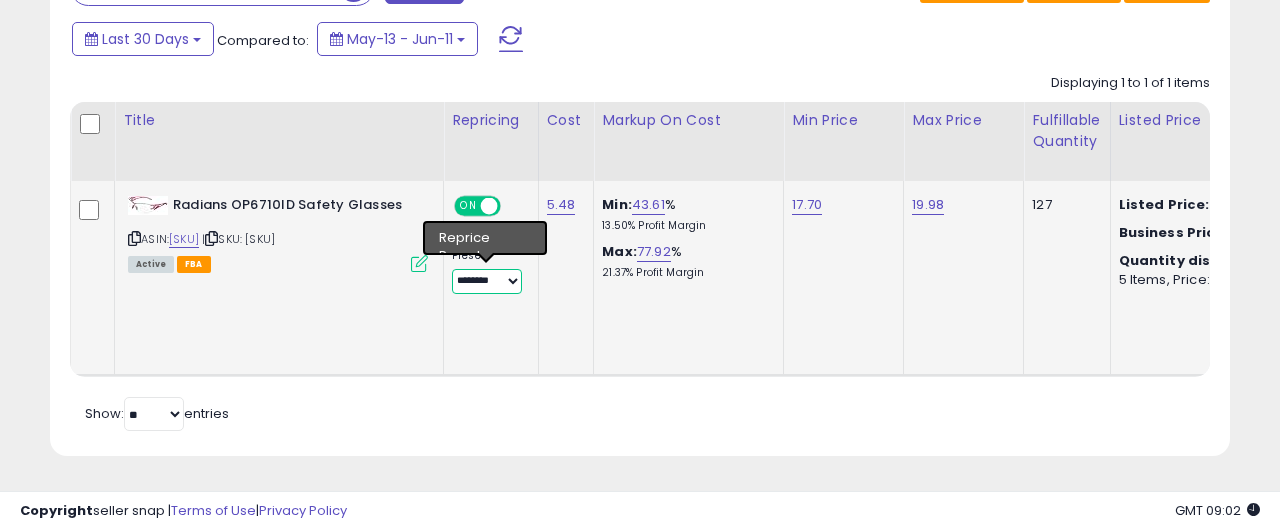 select on "****" 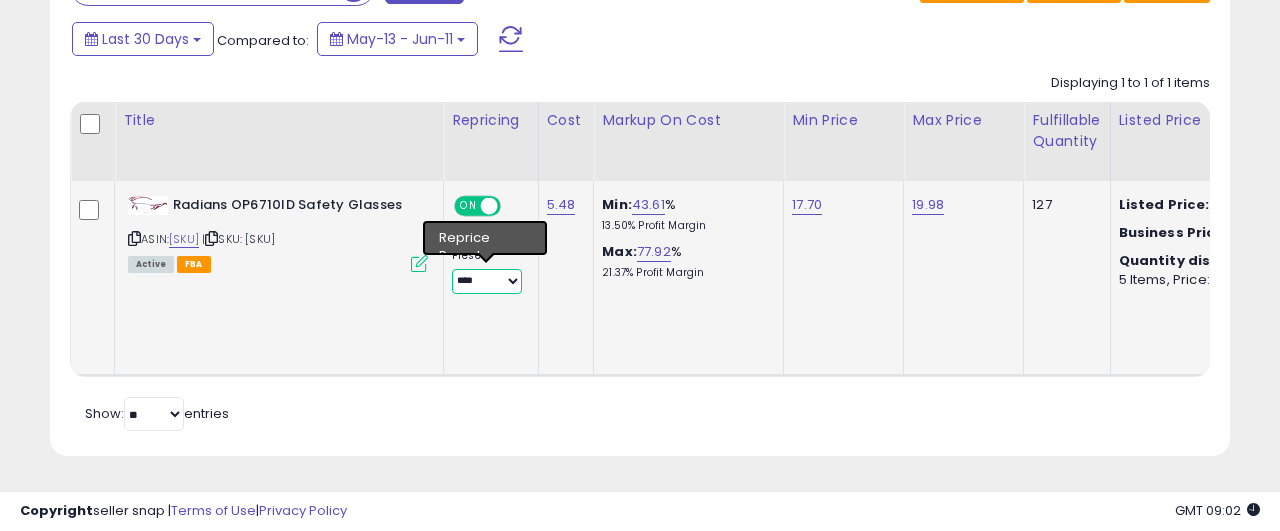 click on "****" at bounding box center (0, 0) 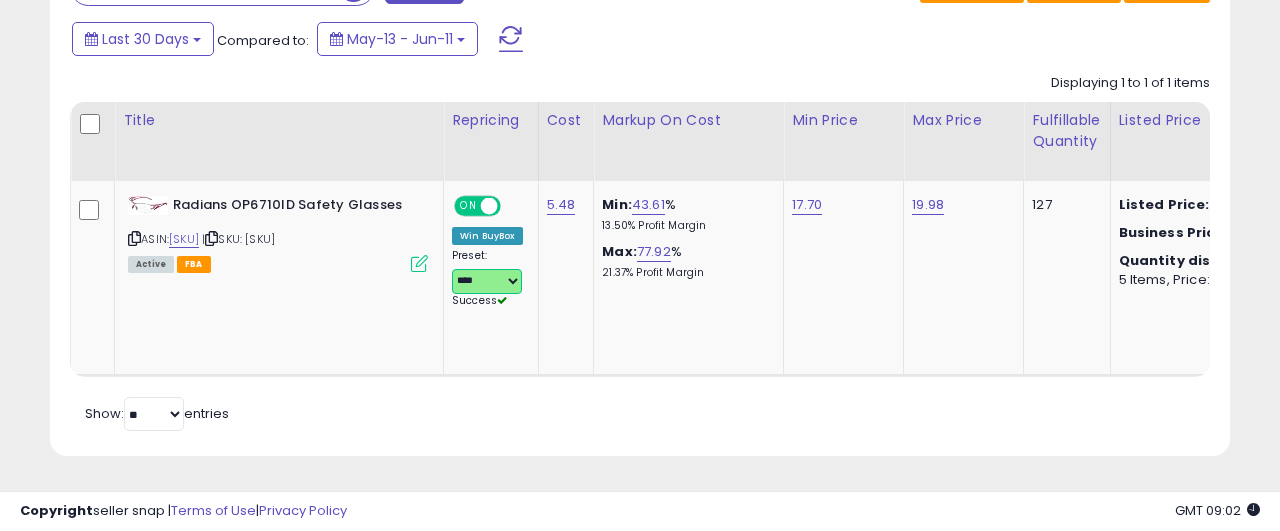 scroll, scrollTop: 0, scrollLeft: 148, axis: horizontal 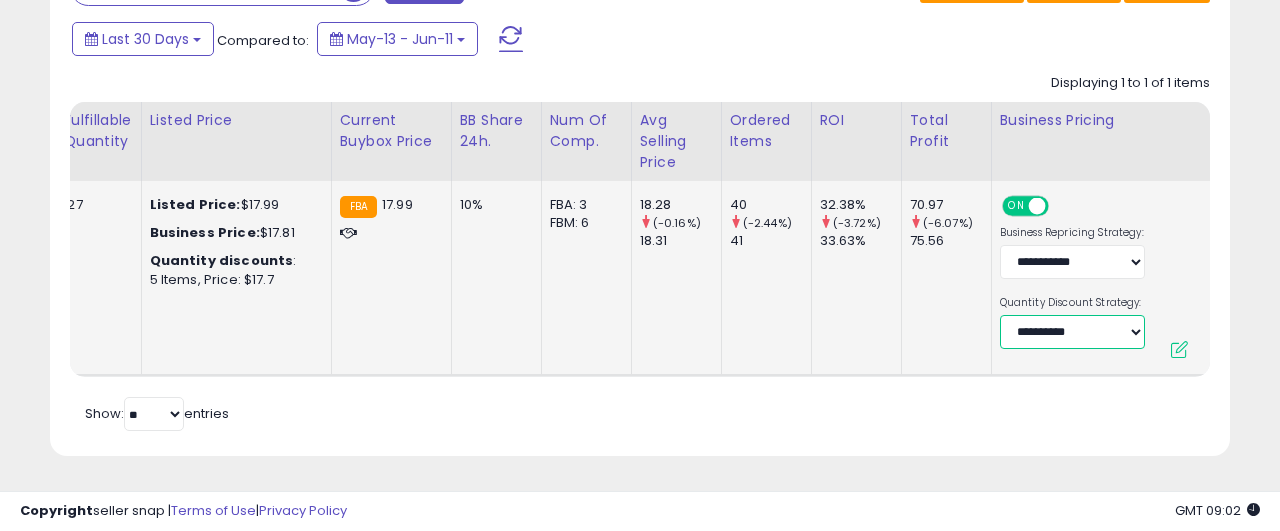 click on "**********" at bounding box center [1072, 332] 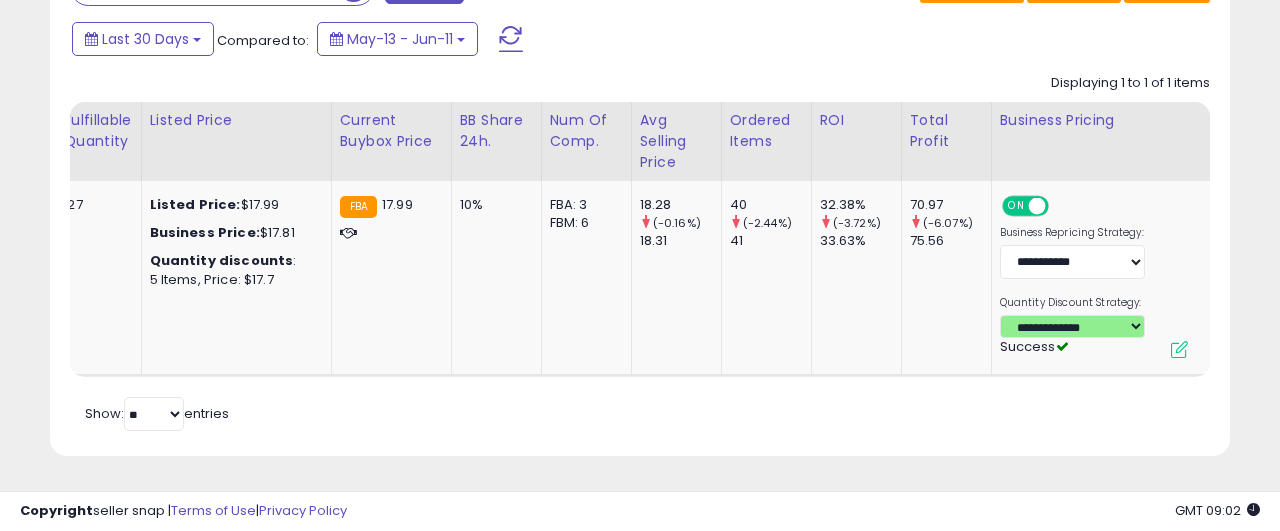 click on "Retrieving listings data..
Displaying 1 to 1 of 1 items
Title
Repricing" at bounding box center [640, 250] 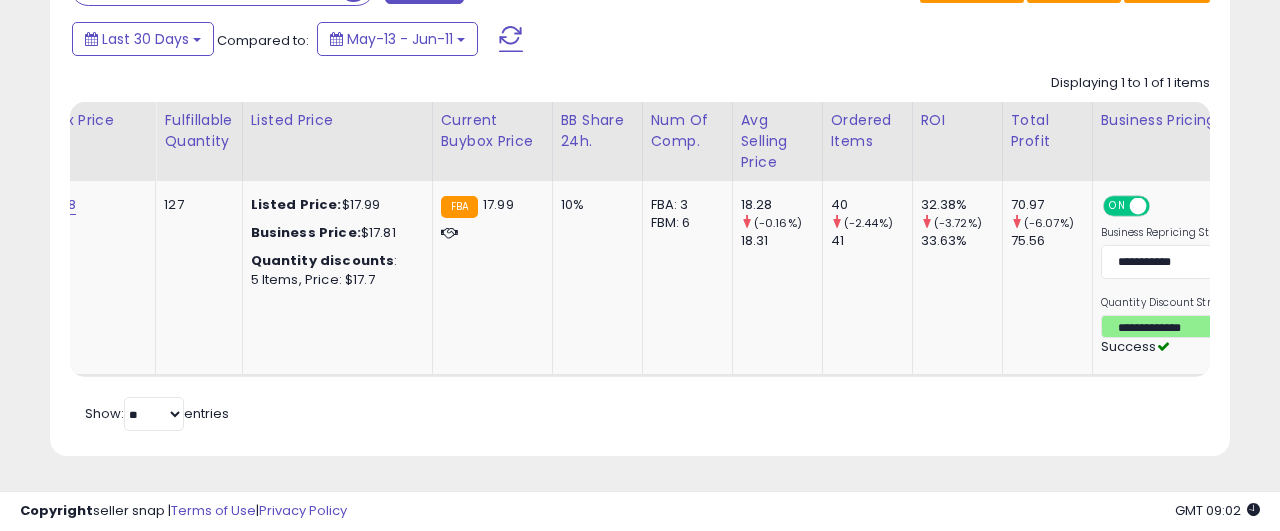 scroll, scrollTop: 0, scrollLeft: 565, axis: horizontal 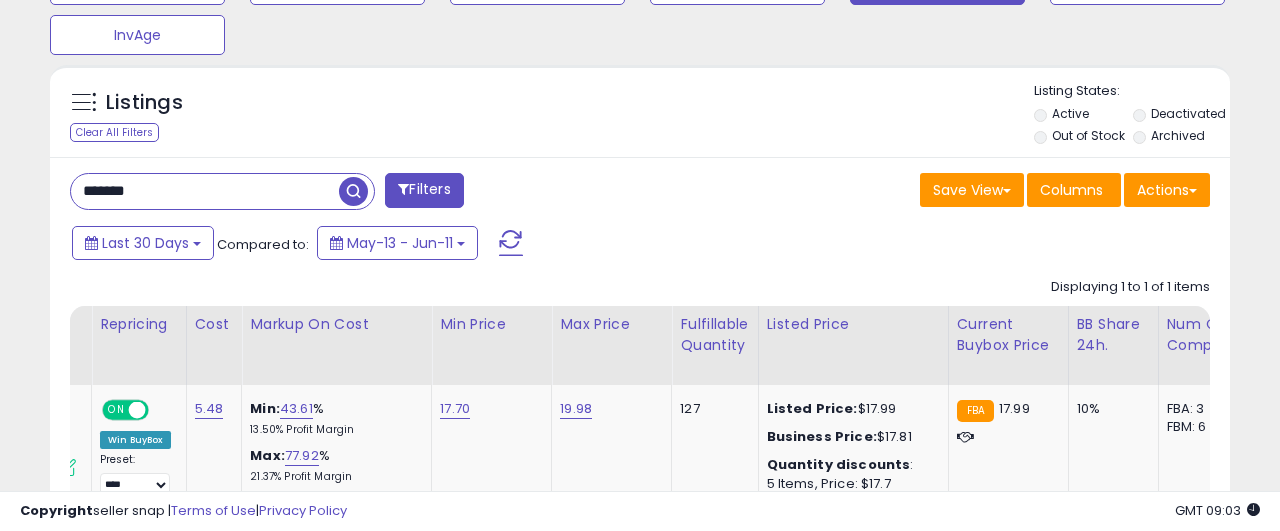 click on "*******" at bounding box center [205, 191] 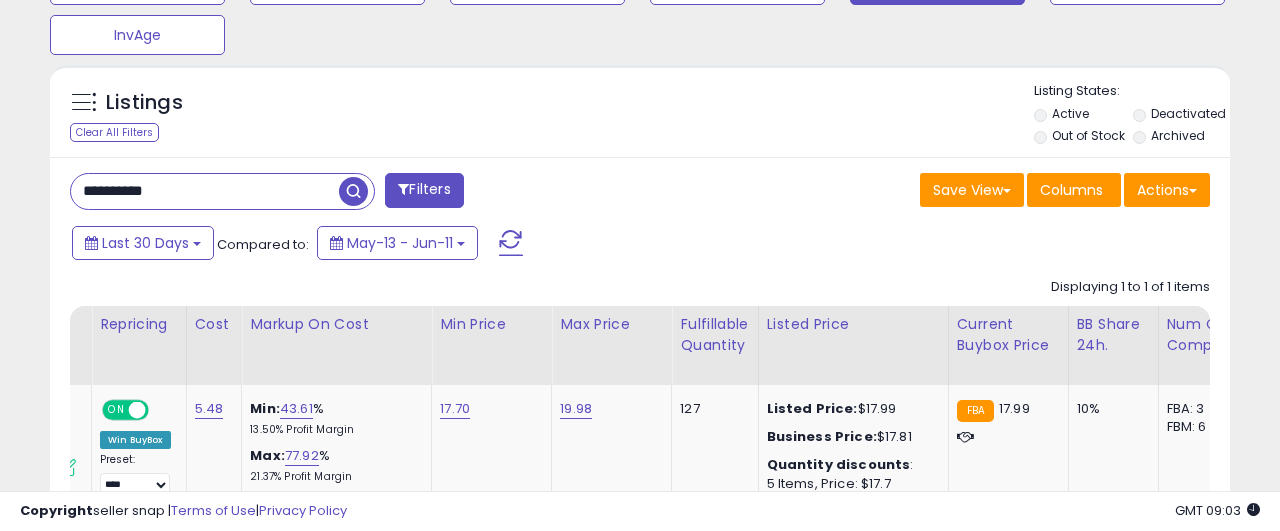 type on "**********" 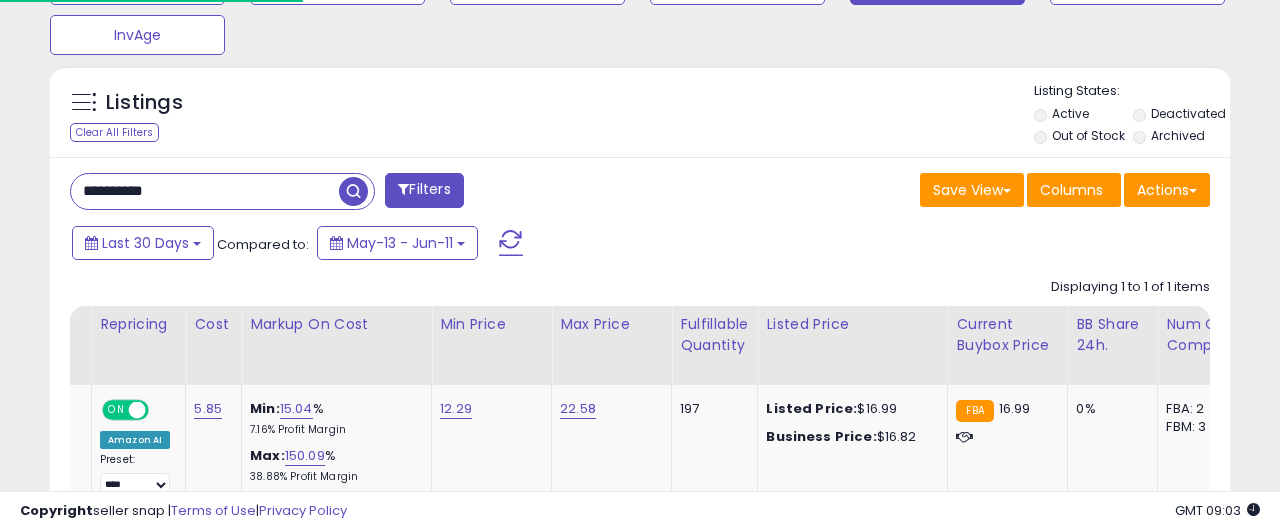 scroll, scrollTop: 818, scrollLeft: 0, axis: vertical 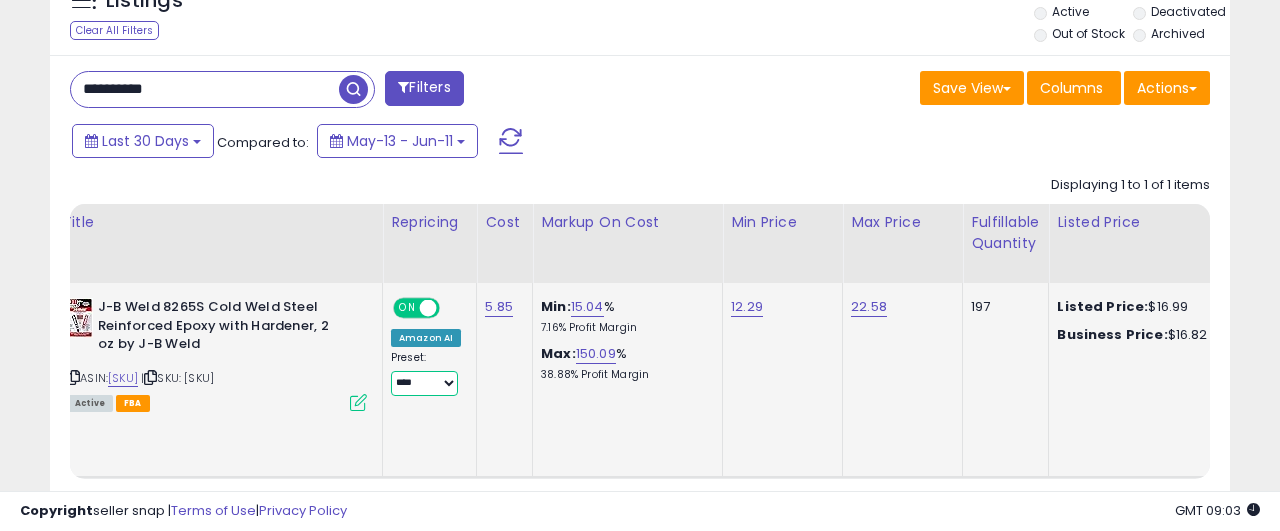 click on "**********" at bounding box center [424, 383] 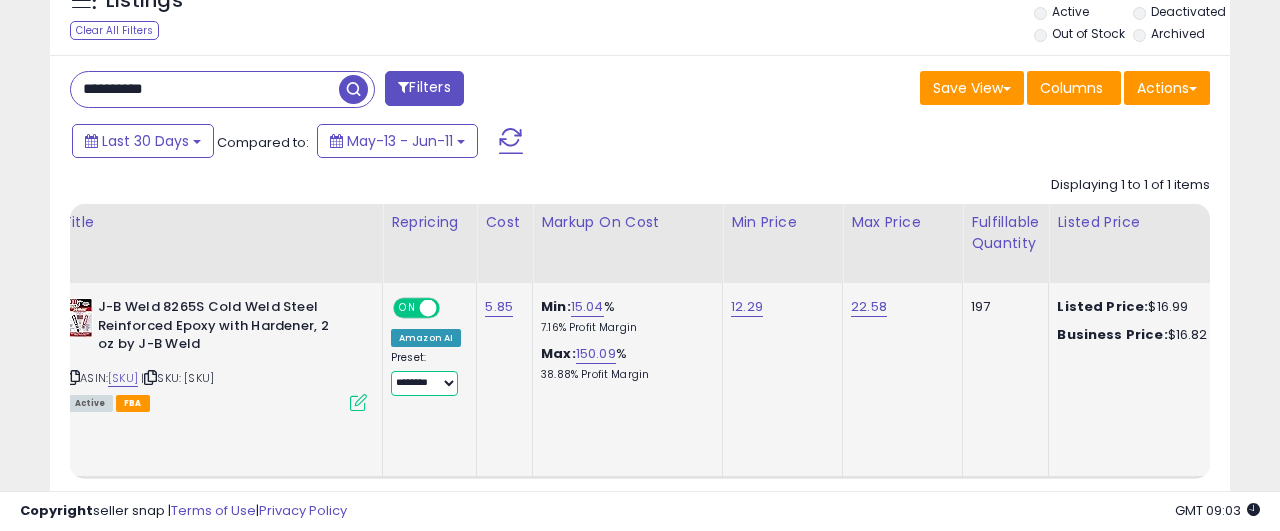 click on "********" at bounding box center (0, 0) 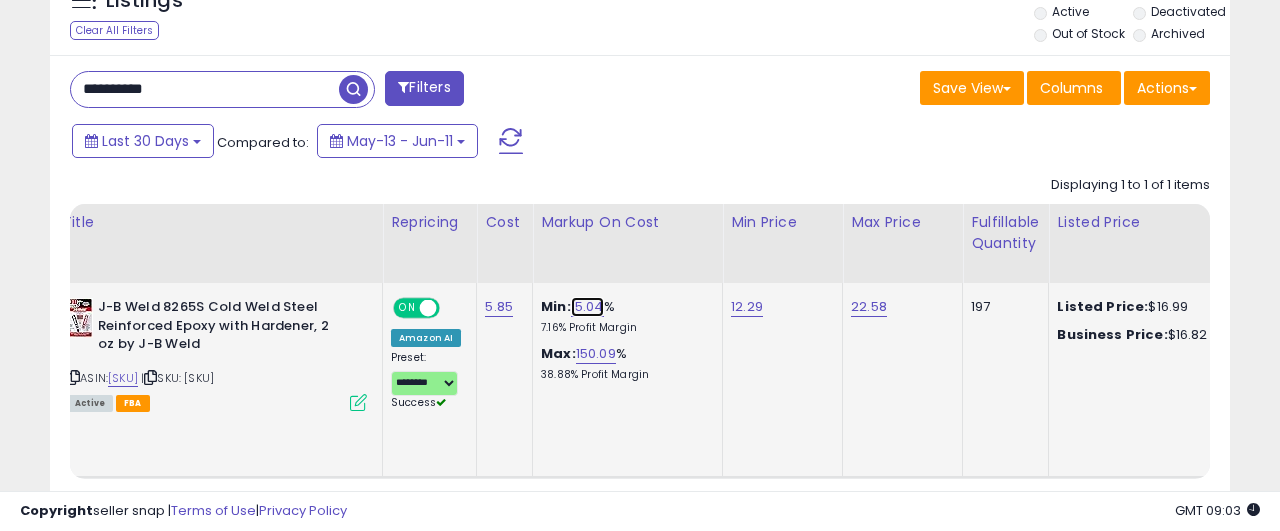 click on "15.04" at bounding box center (587, 307) 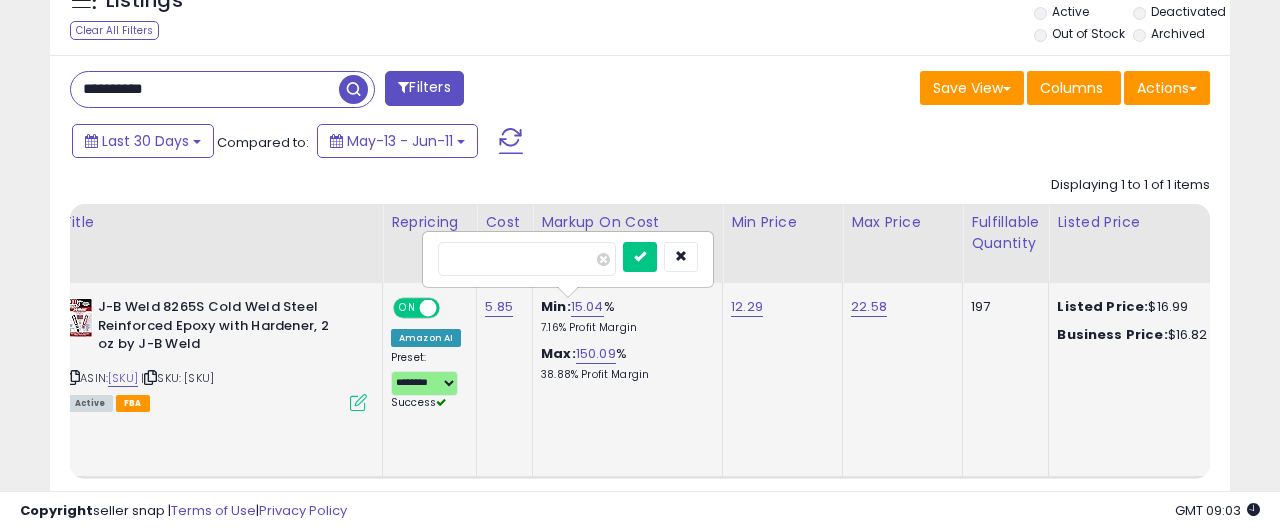 click on "*****" at bounding box center [527, 259] 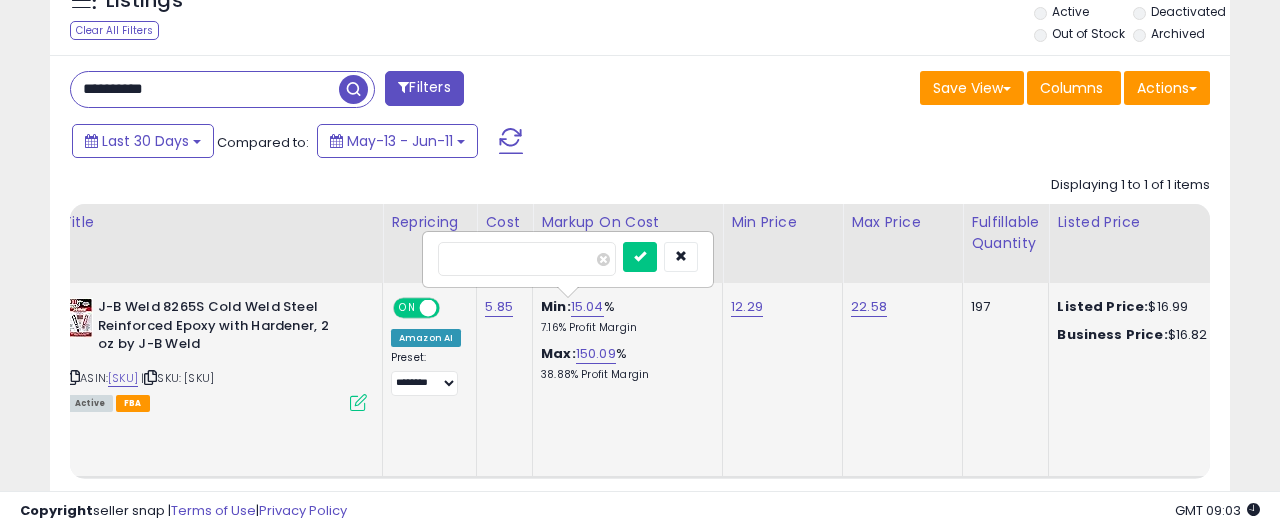 type on "**" 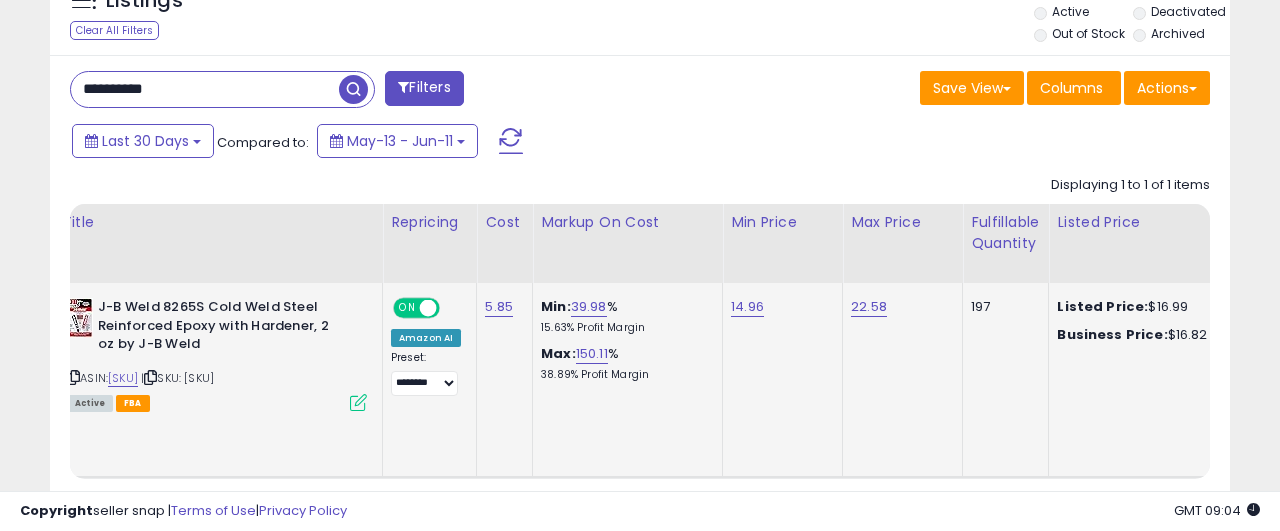 click on "**********" at bounding box center [205, 89] 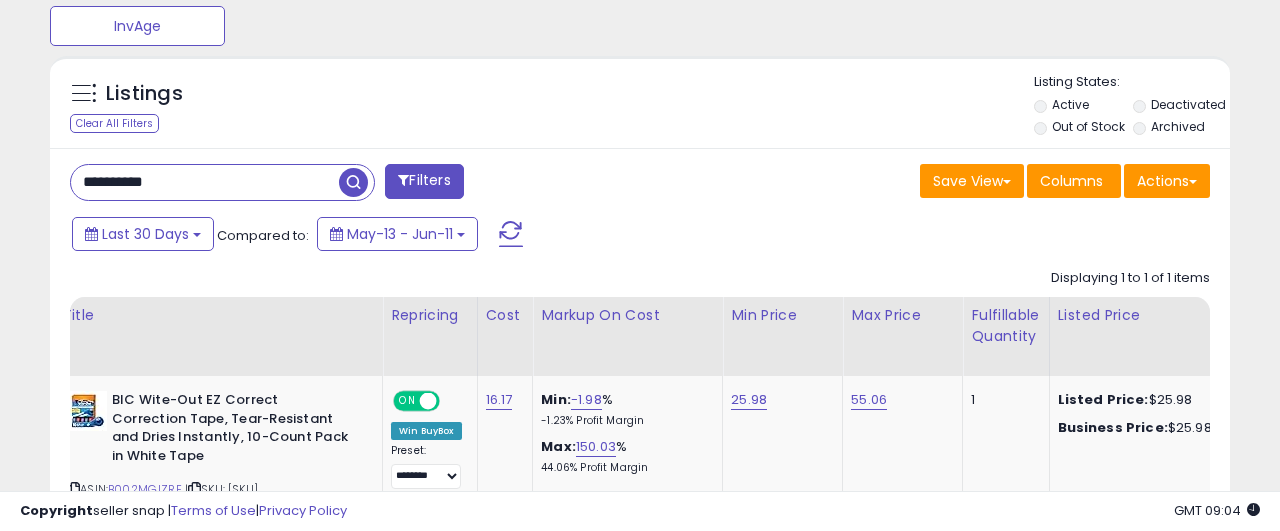 scroll, scrollTop: 999590, scrollLeft: 999317, axis: both 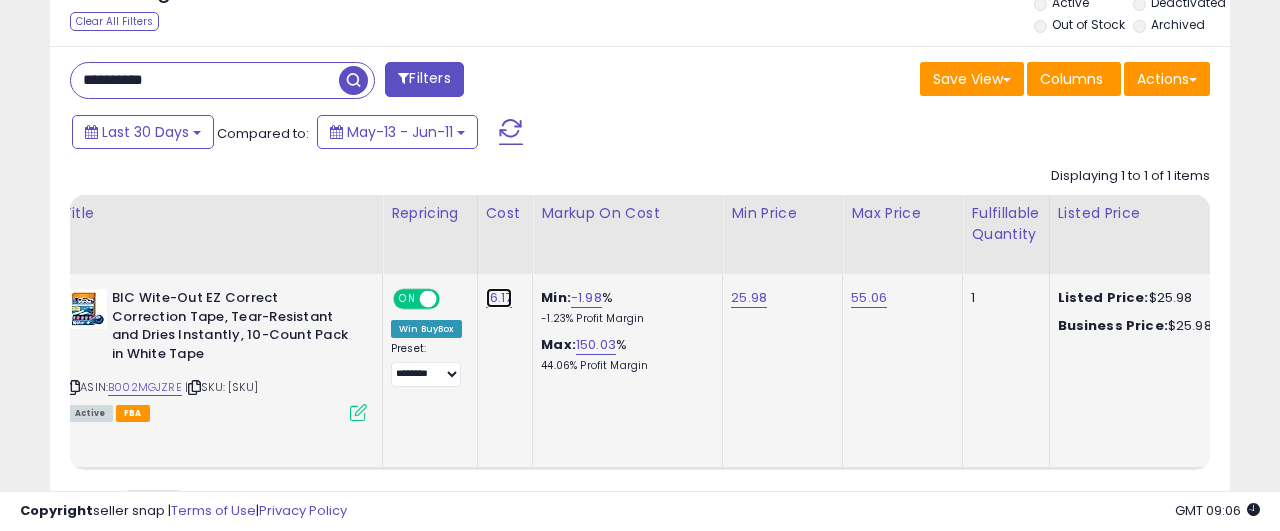 click on "16.17" at bounding box center [499, 298] 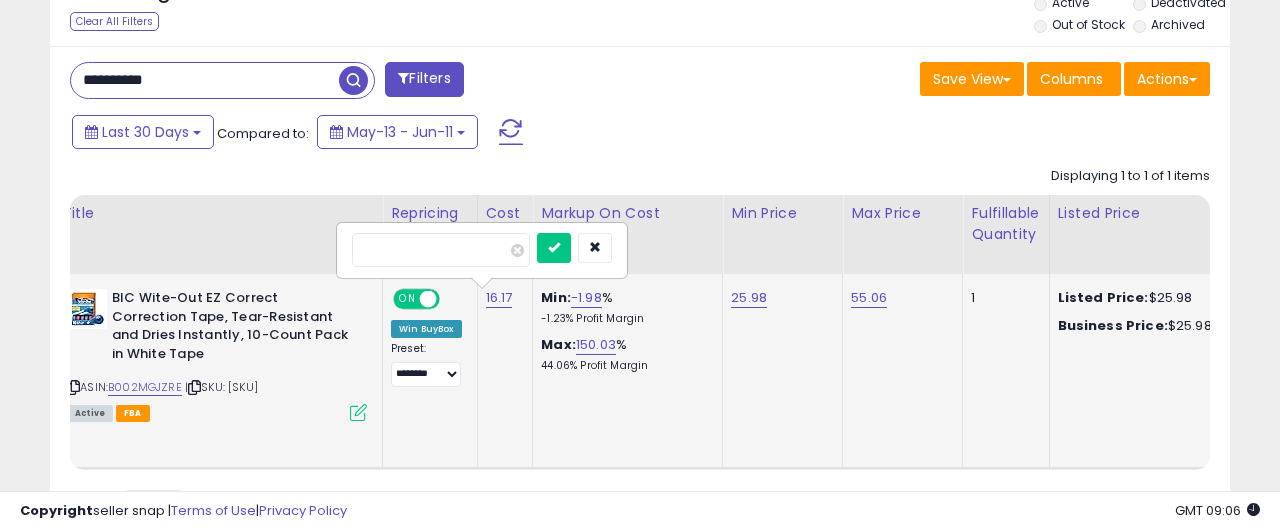 type on "*****" 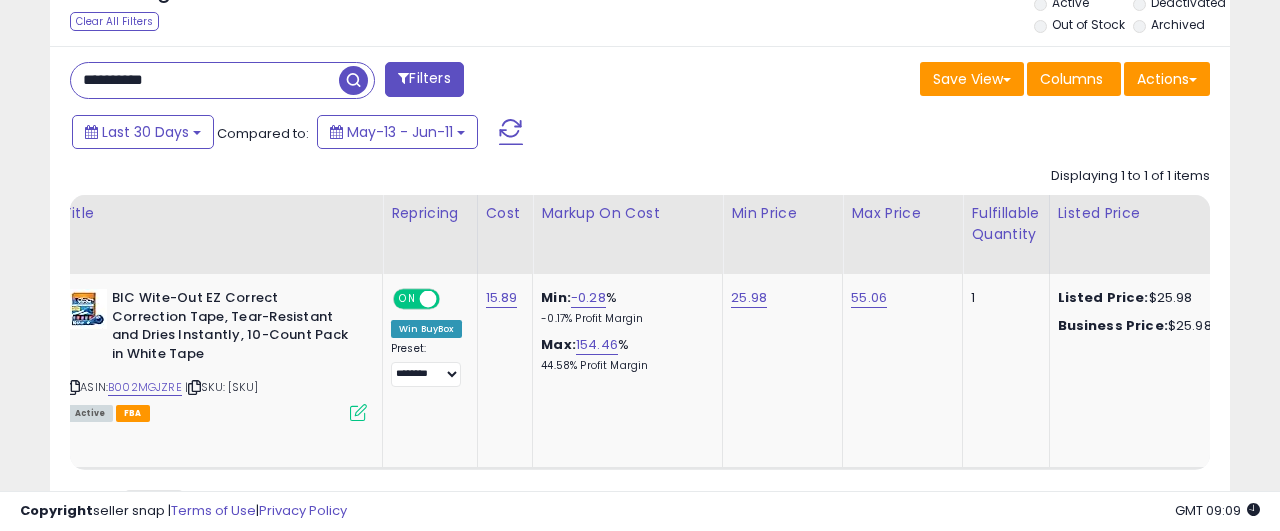click on "**********" at bounding box center [205, 80] 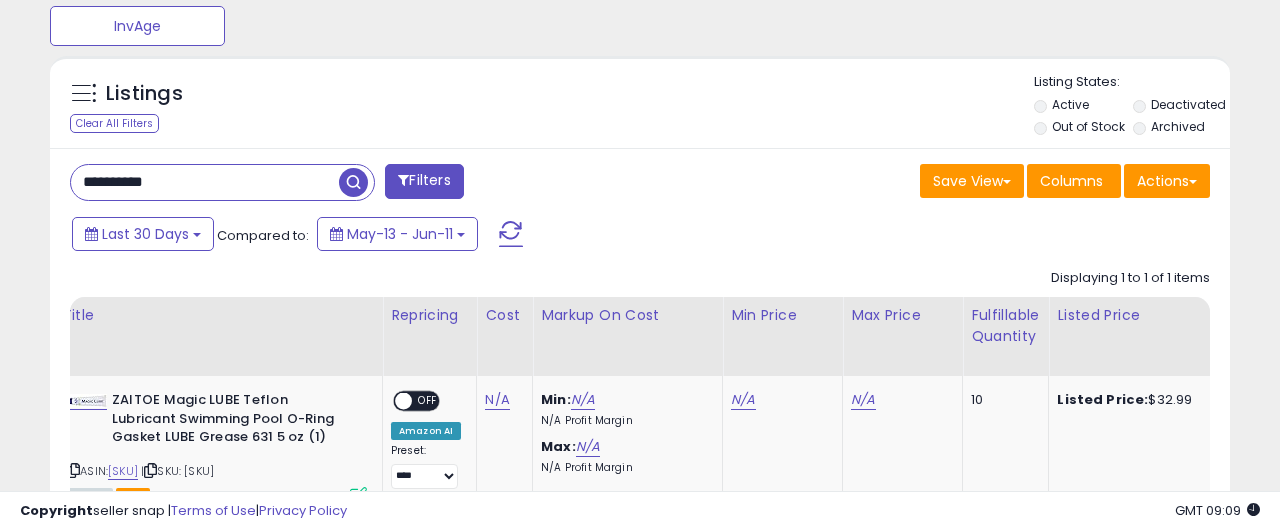 scroll, scrollTop: 999590, scrollLeft: 999317, axis: both 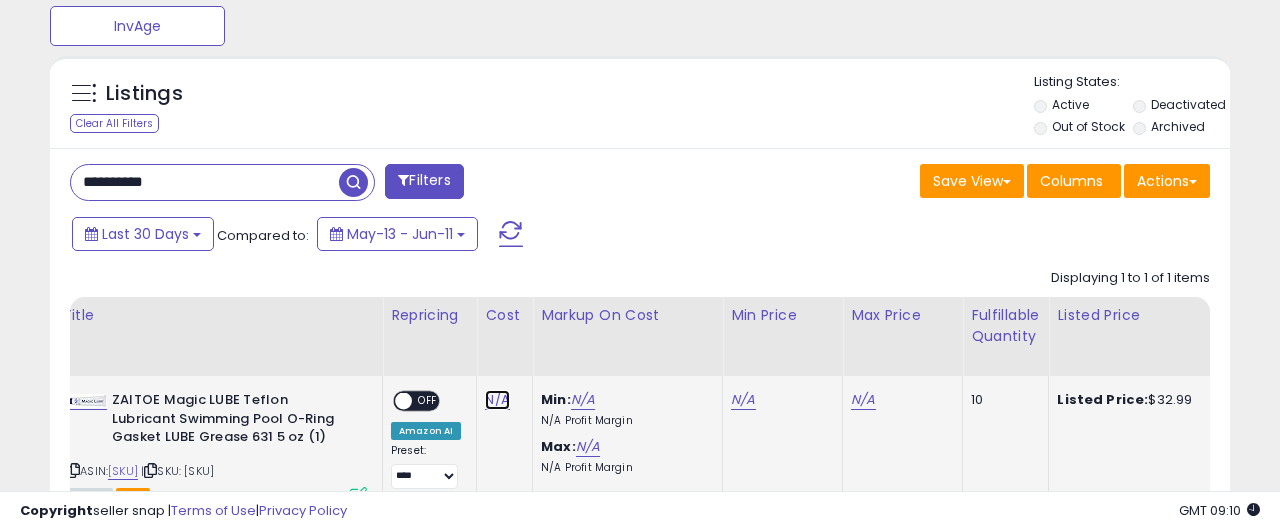 click on "N/A" at bounding box center (497, 400) 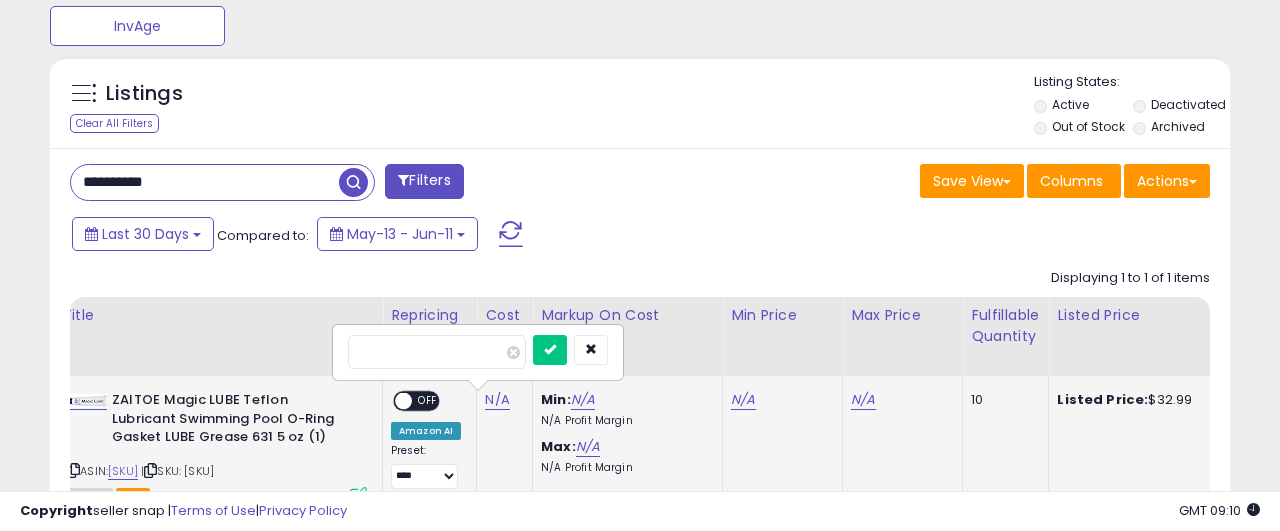 type on "*****" 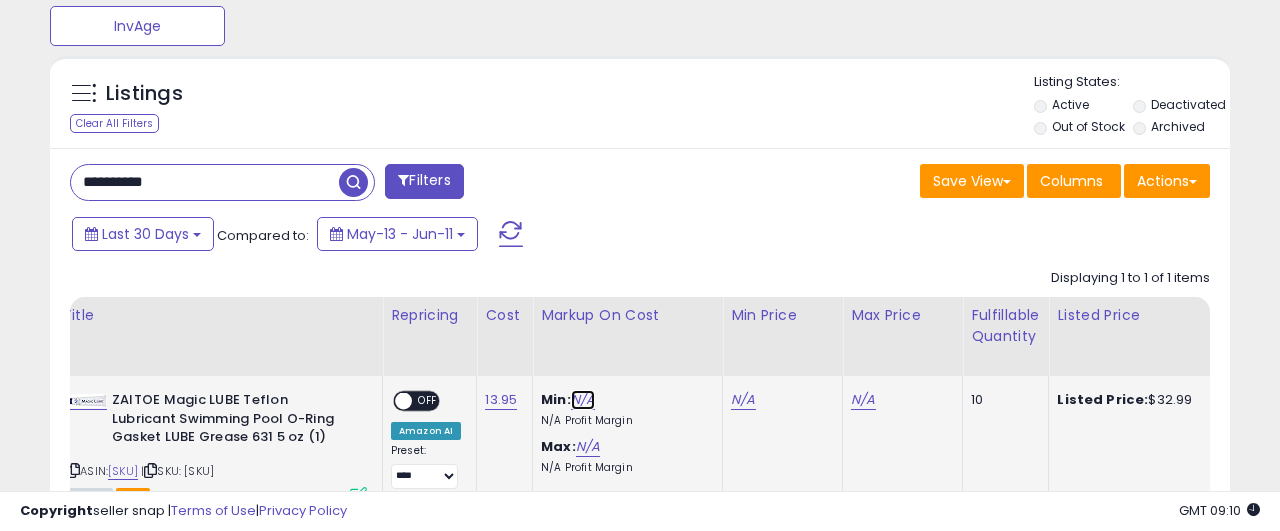 click on "N/A" at bounding box center [583, 400] 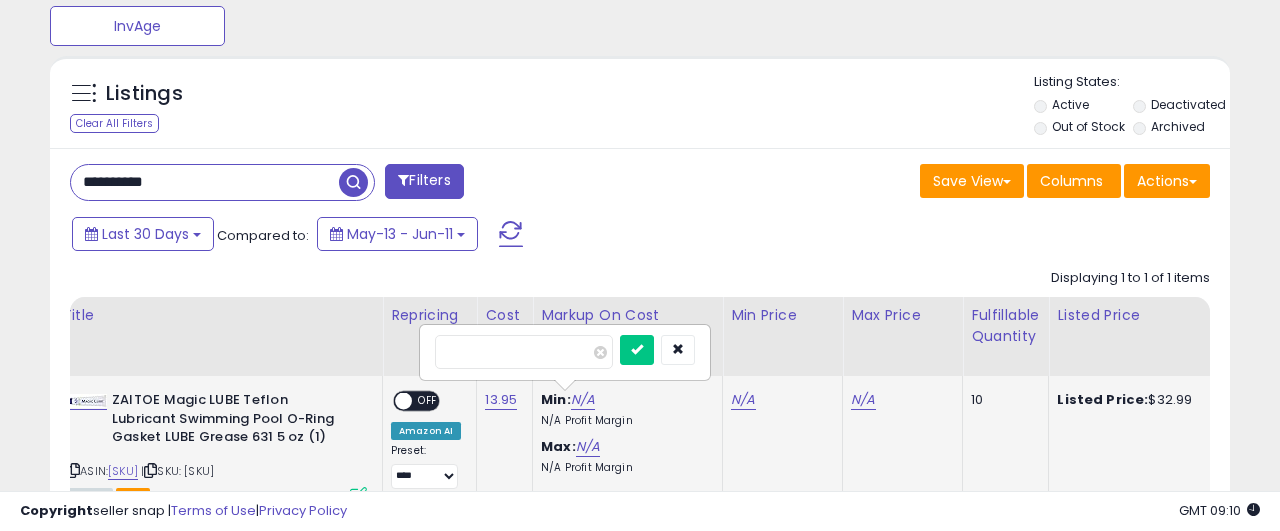 type on "**" 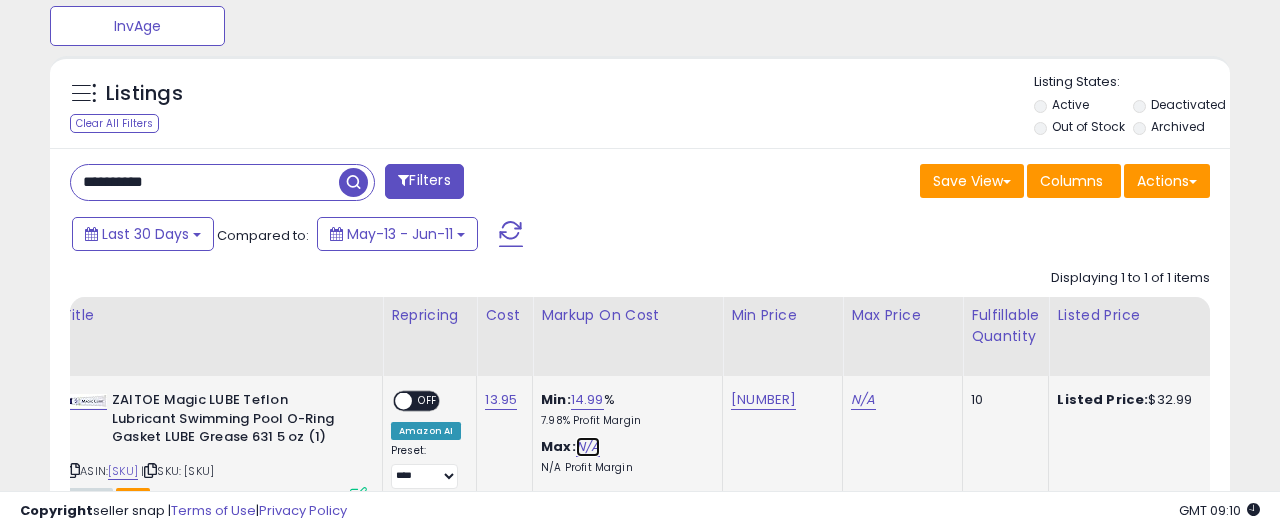 click on "N/A" at bounding box center (588, 447) 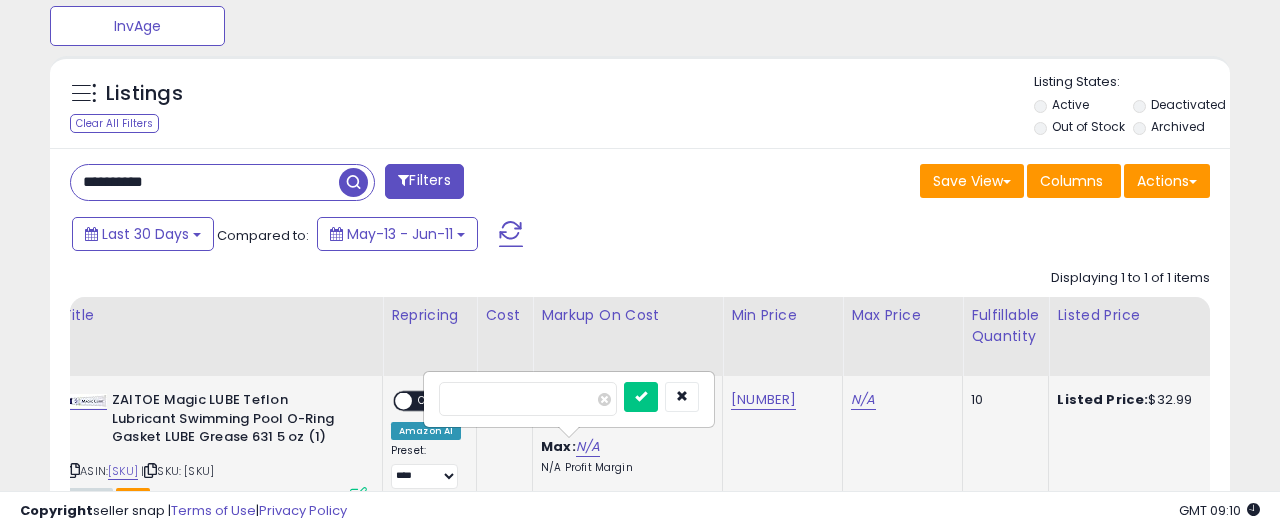 type on "***" 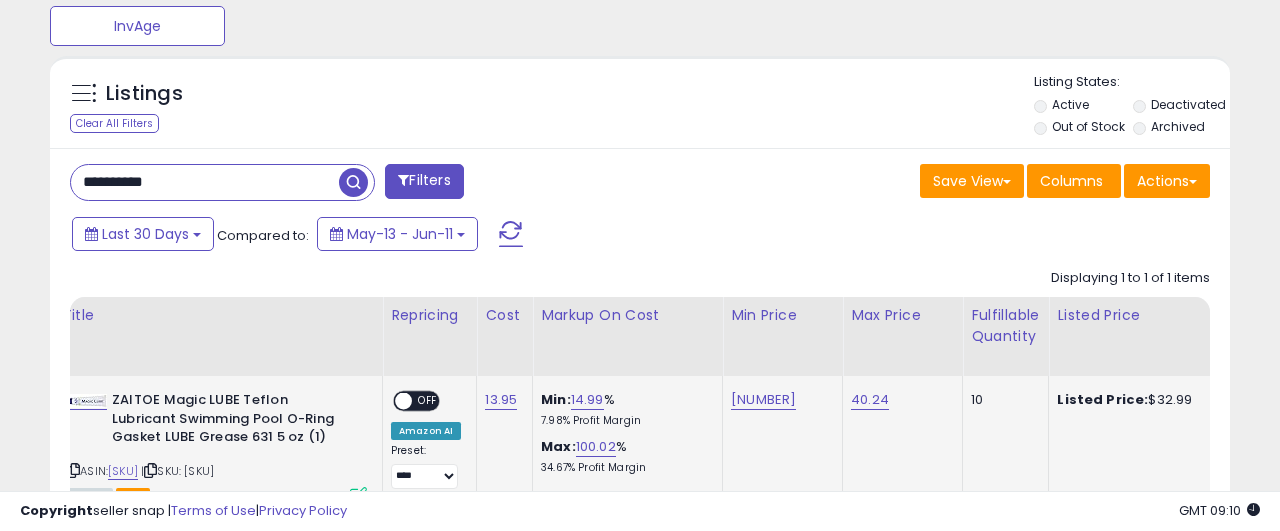 click on "OFF" at bounding box center [428, 401] 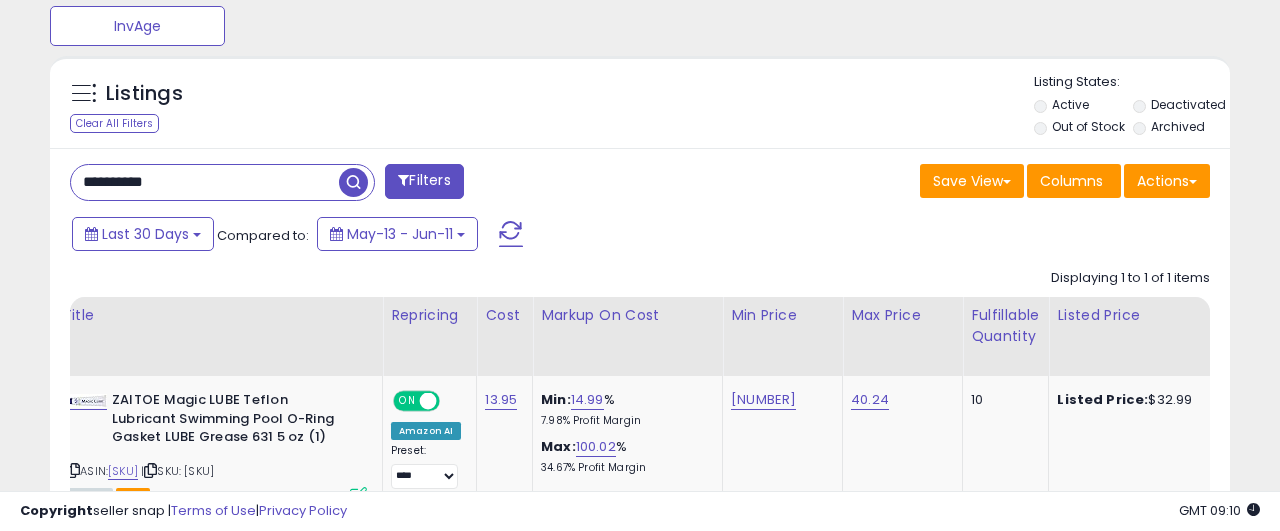 scroll, scrollTop: 920, scrollLeft: 0, axis: vertical 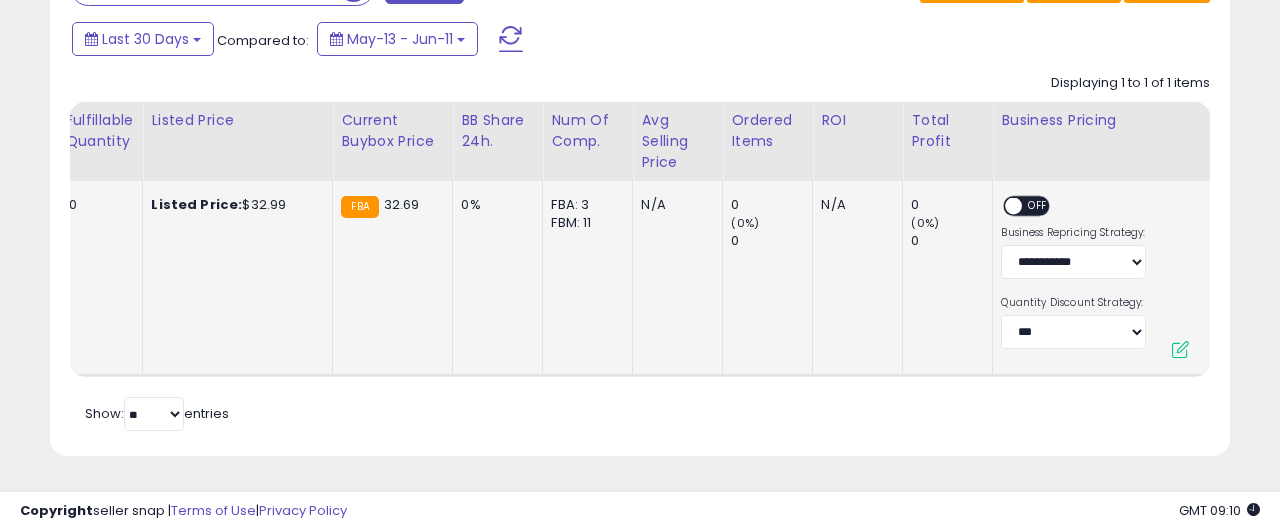 drag, startPoint x: 1021, startPoint y: 205, endPoint x: 1033, endPoint y: 228, distance: 25.942244 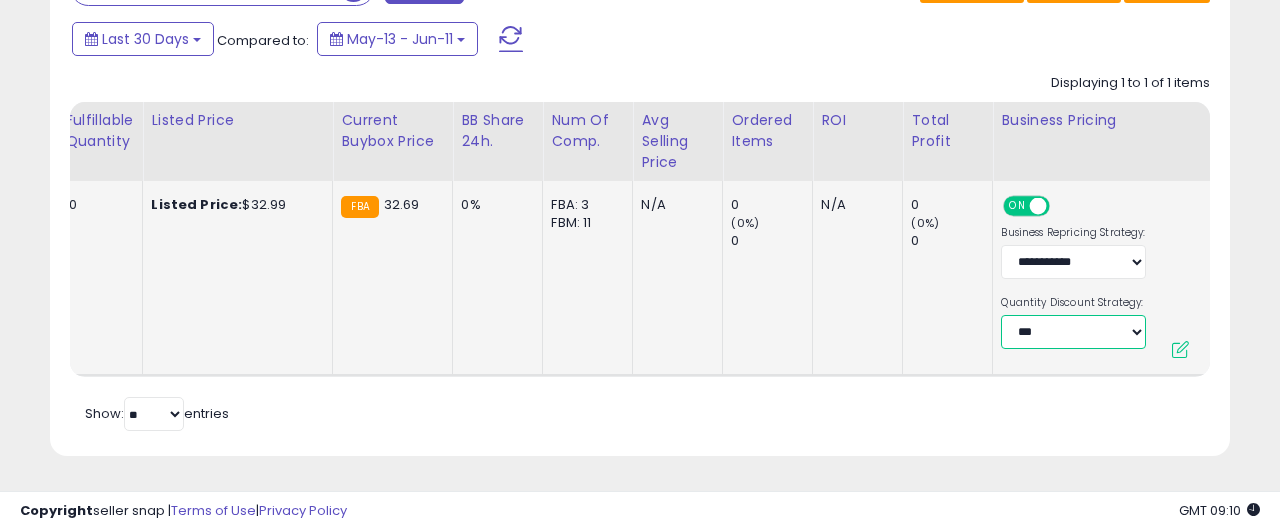 click on "**********" at bounding box center [1073, 332] 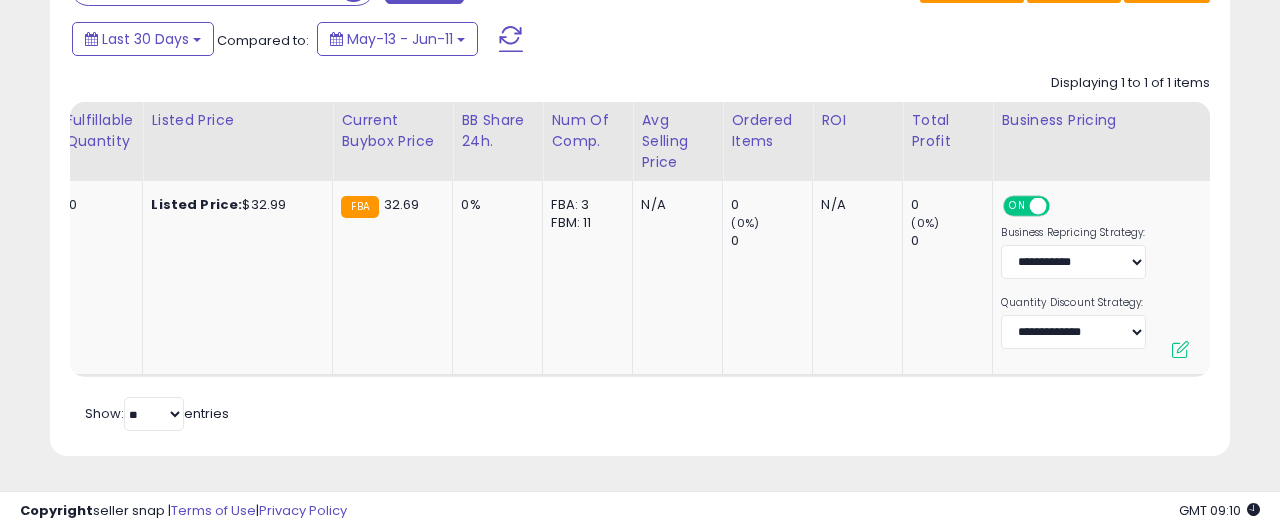 scroll, scrollTop: 0, scrollLeft: 152, axis: horizontal 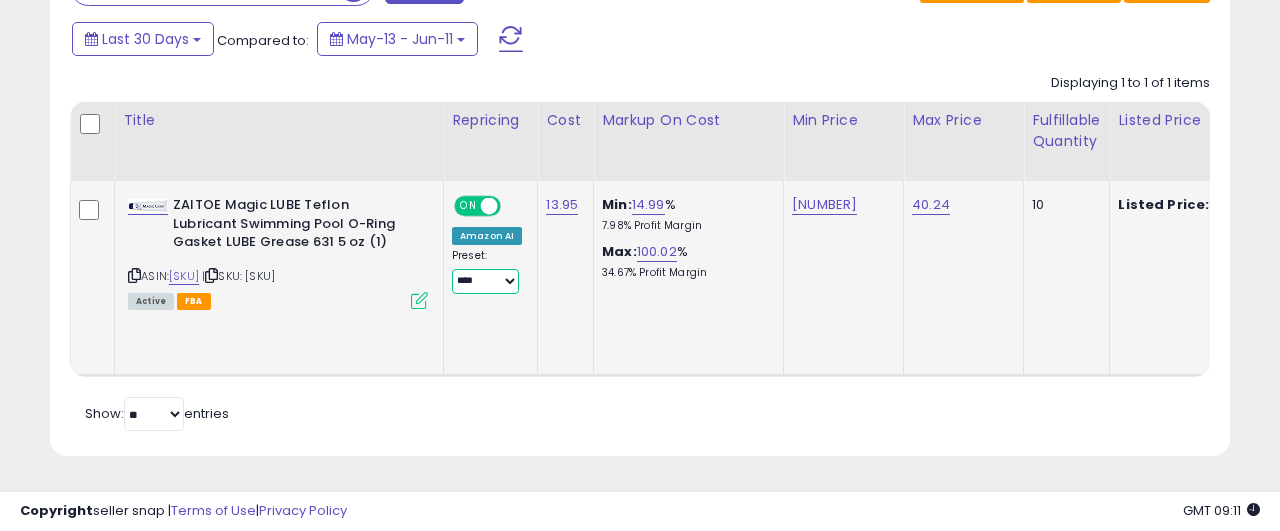 click on "**********" at bounding box center (485, 281) 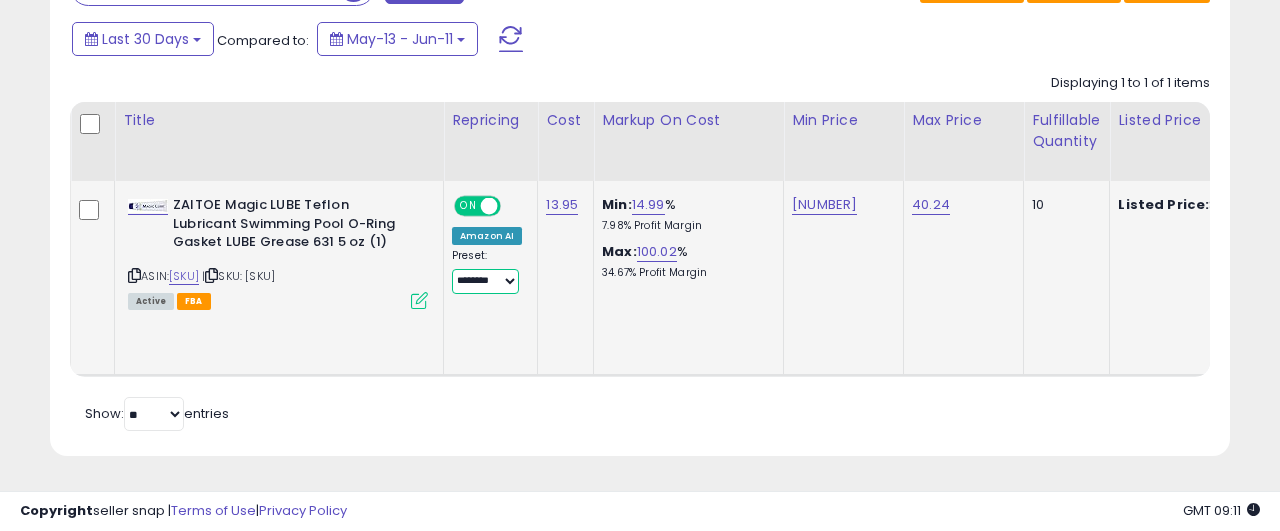 click on "********" at bounding box center [0, 0] 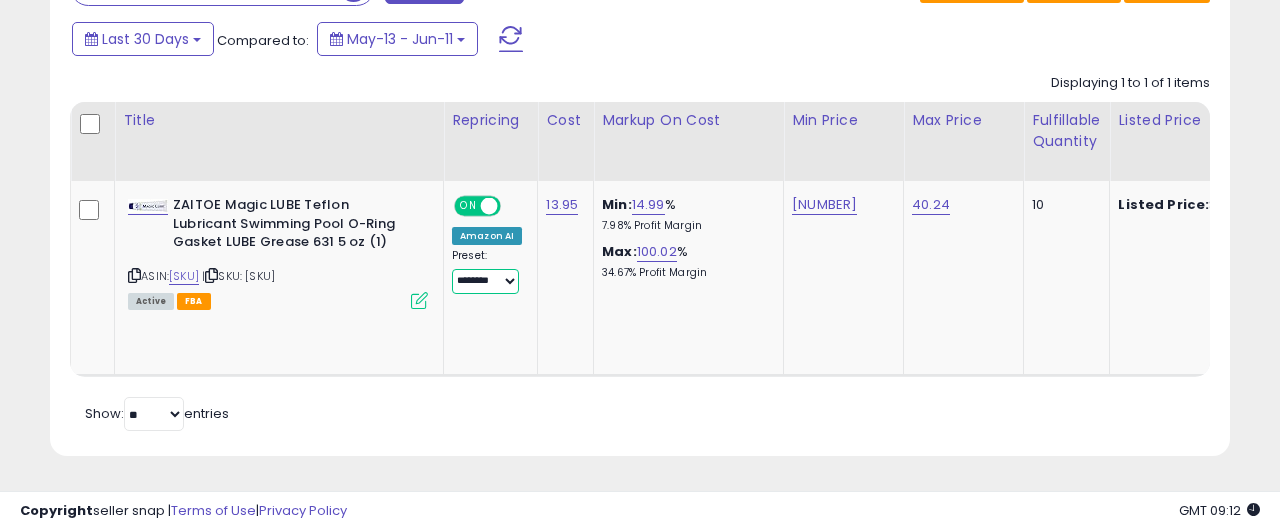 scroll, scrollTop: 818, scrollLeft: 0, axis: vertical 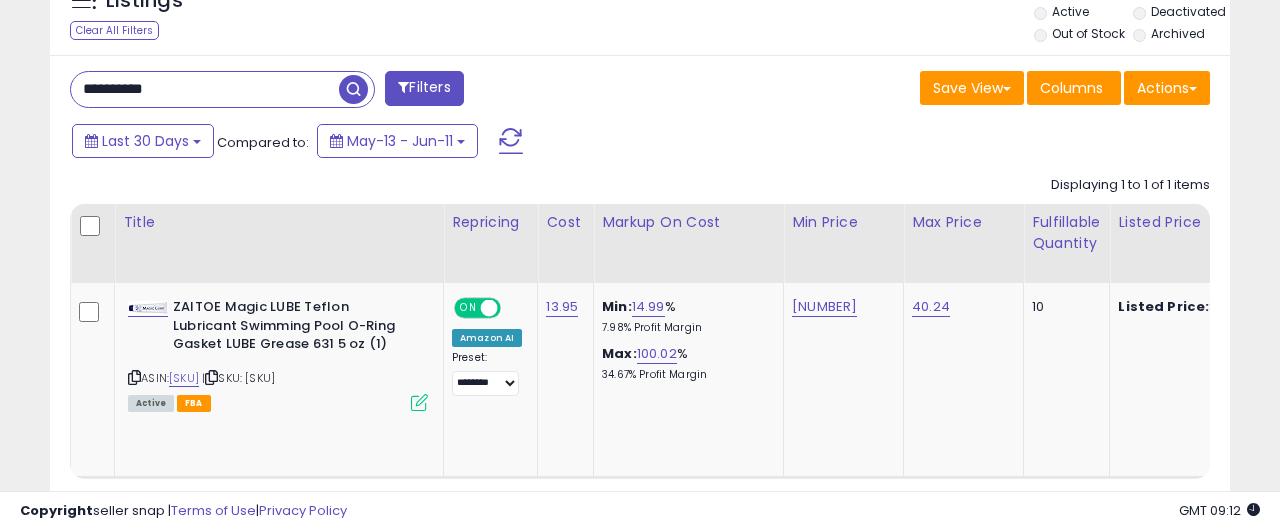 click on "**********" at bounding box center (205, 89) 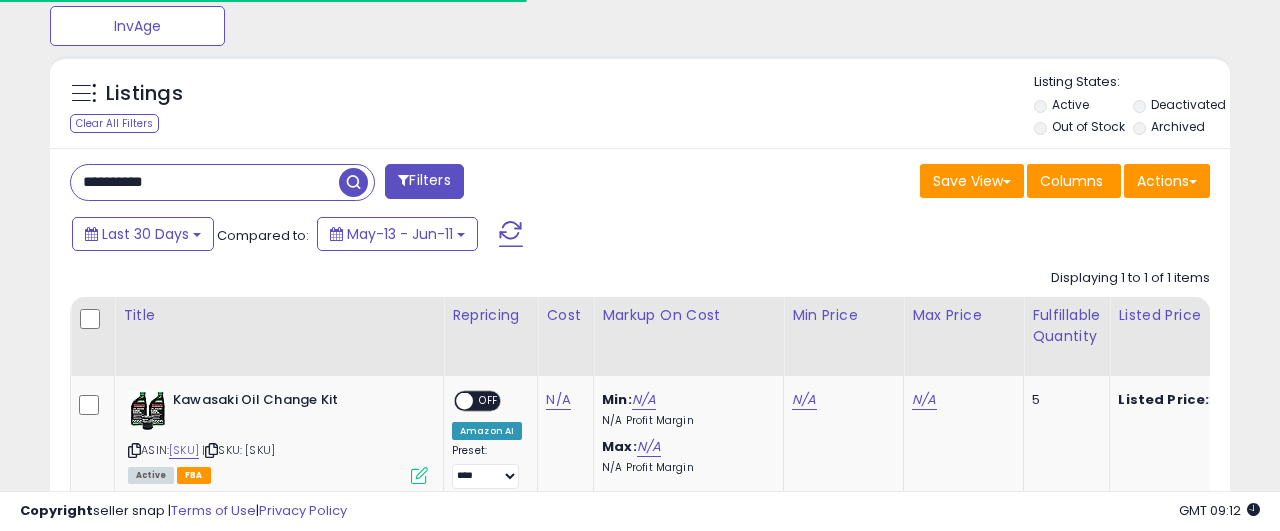 scroll, scrollTop: 999590, scrollLeft: 999317, axis: both 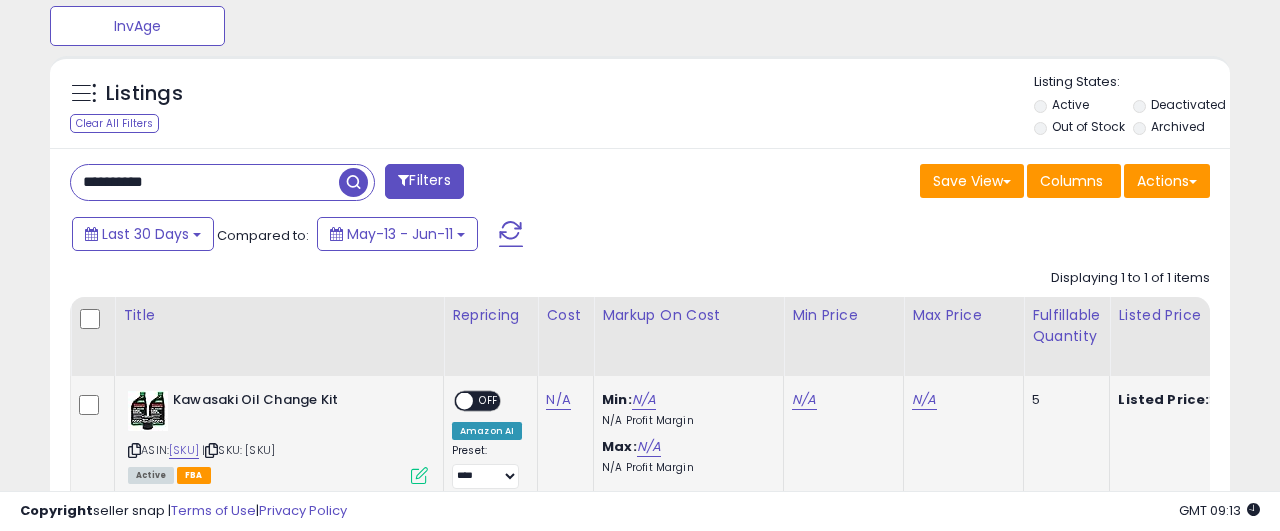 click on "N/A" 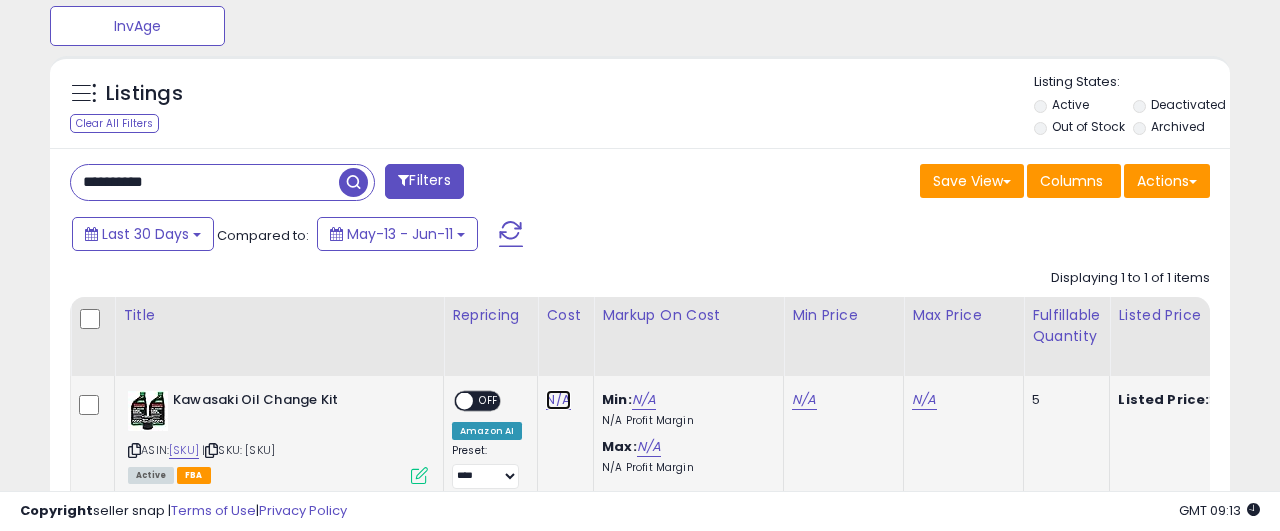 click on "N/A" at bounding box center (558, 400) 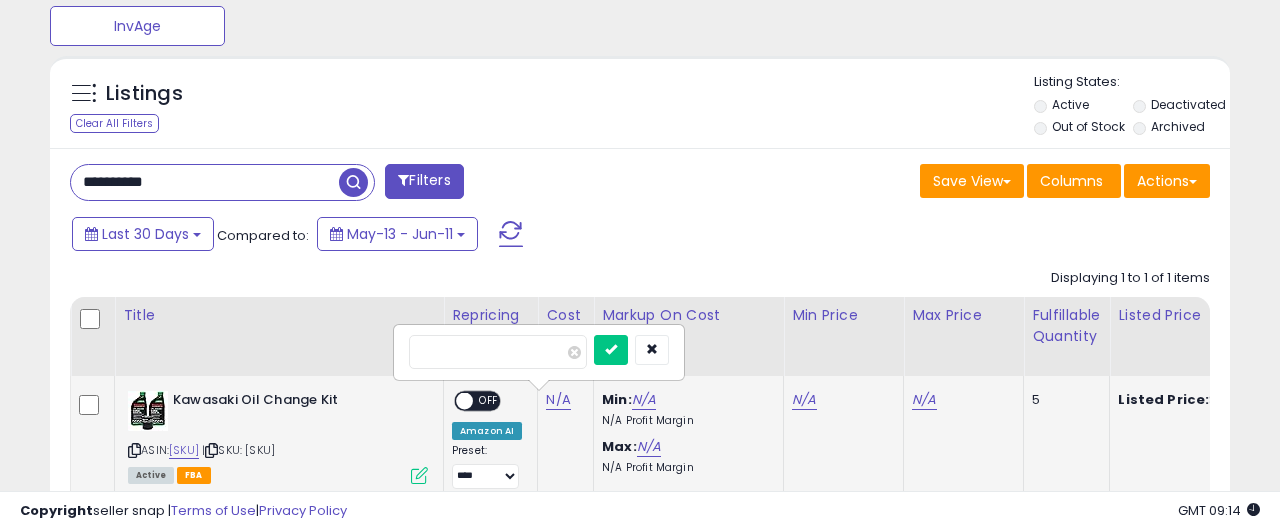 type on "*****" 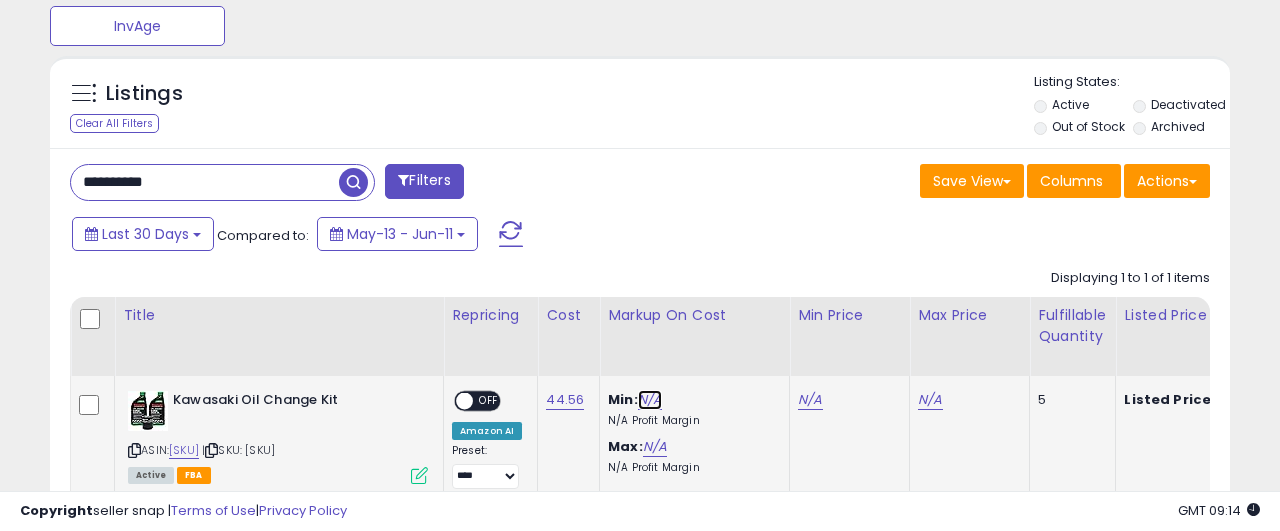 click on "N/A" at bounding box center [650, 400] 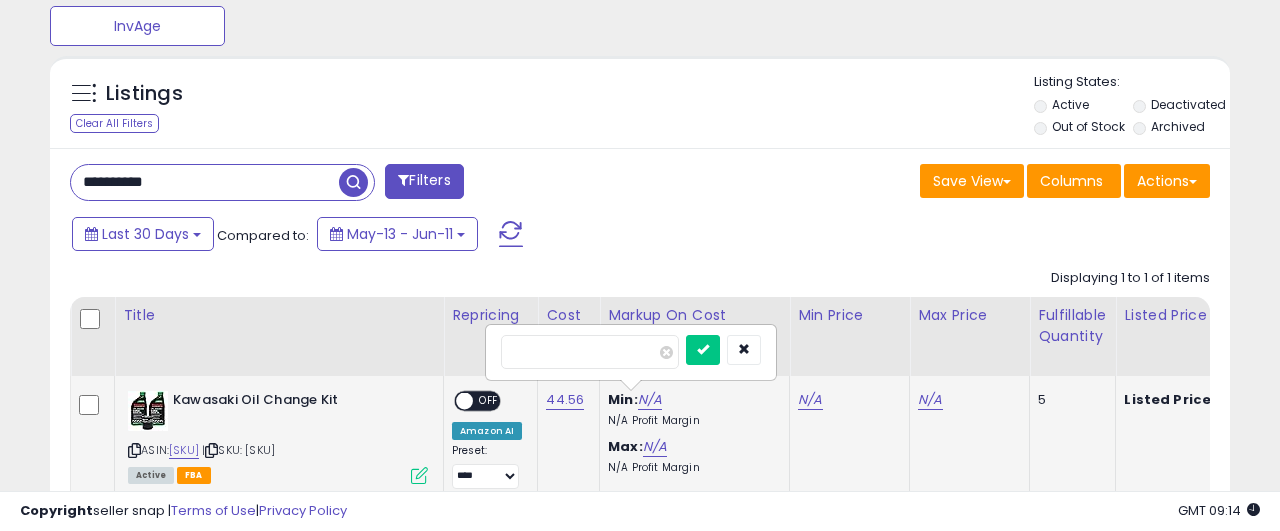 type on "**" 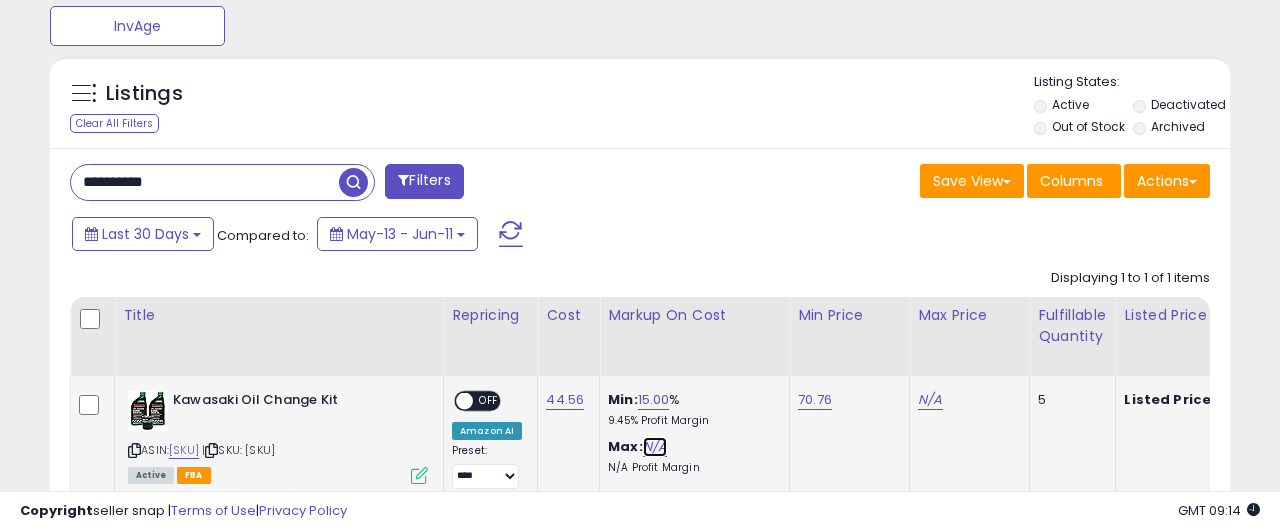 click on "N/A" at bounding box center (655, 447) 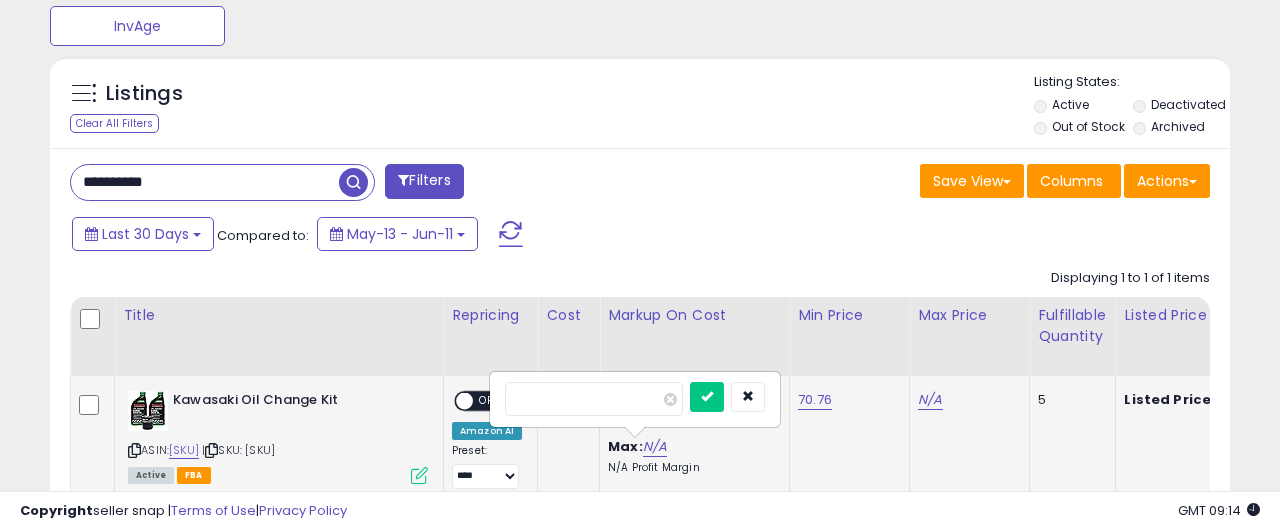 type on "***" 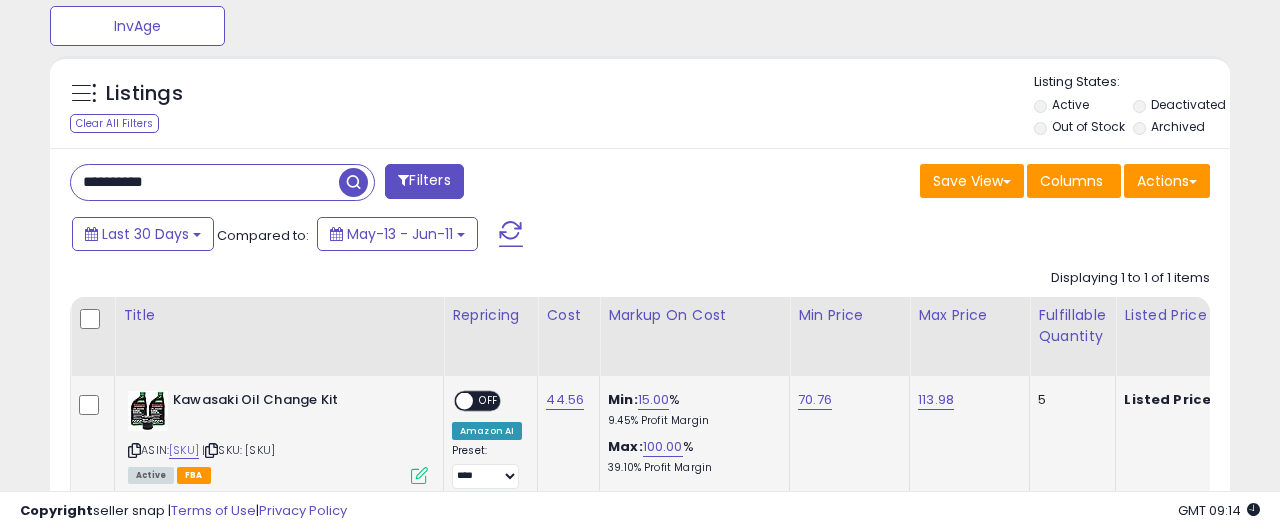 click on "OFF" at bounding box center (489, 401) 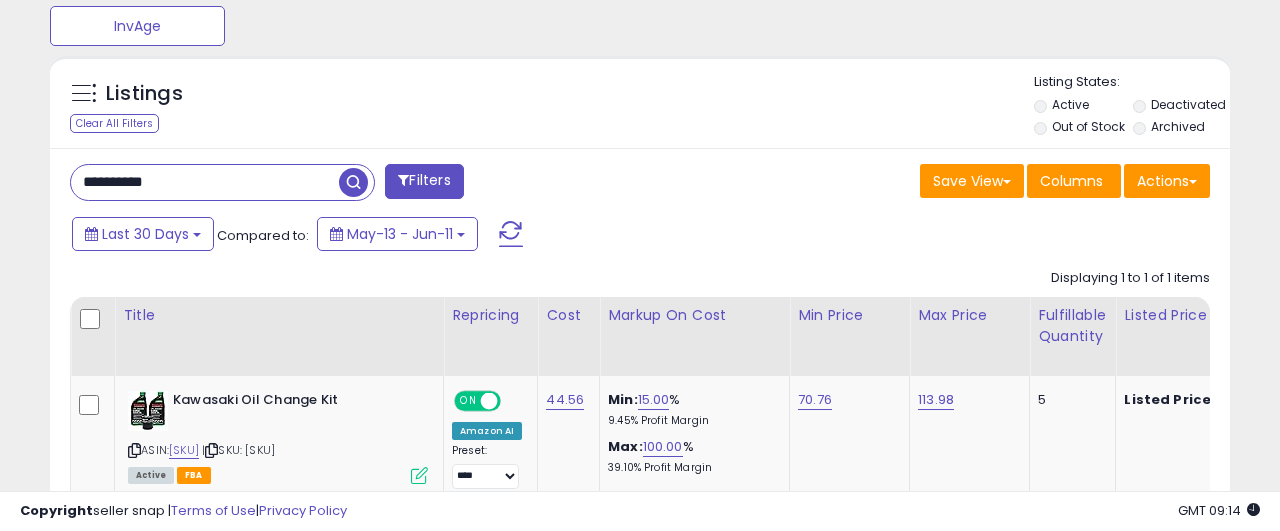 scroll, scrollTop: 920, scrollLeft: 0, axis: vertical 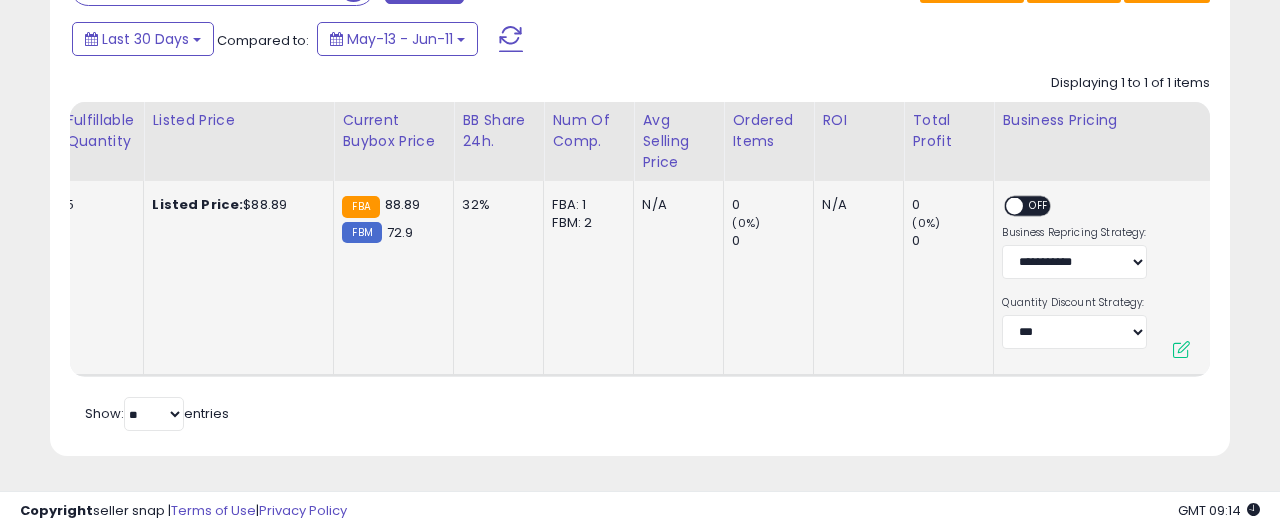 click on "OFF" at bounding box center [1040, 206] 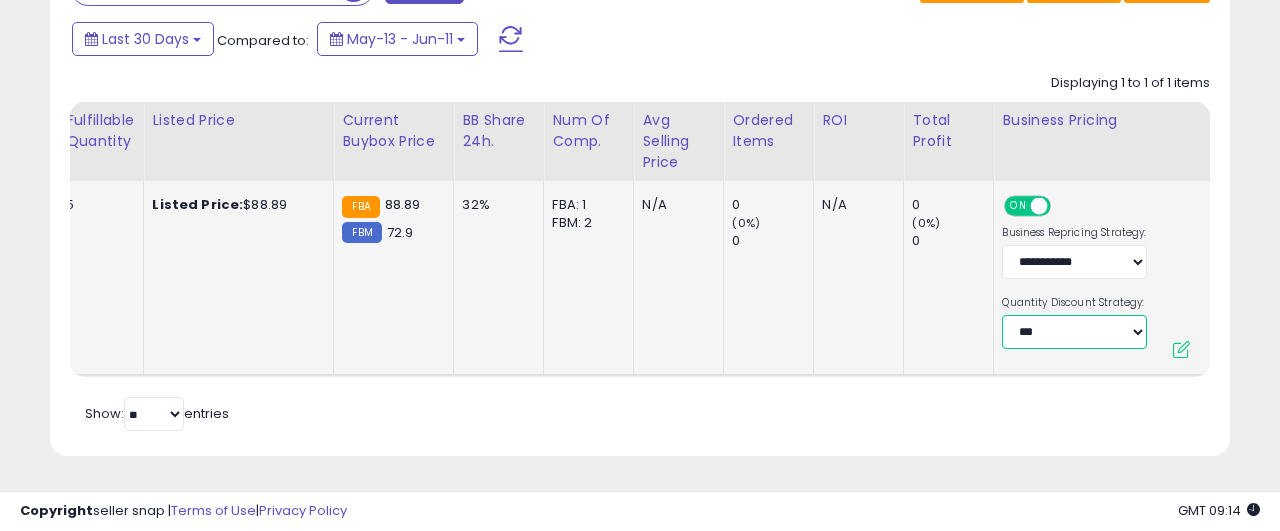 click on "**********" at bounding box center [1074, 332] 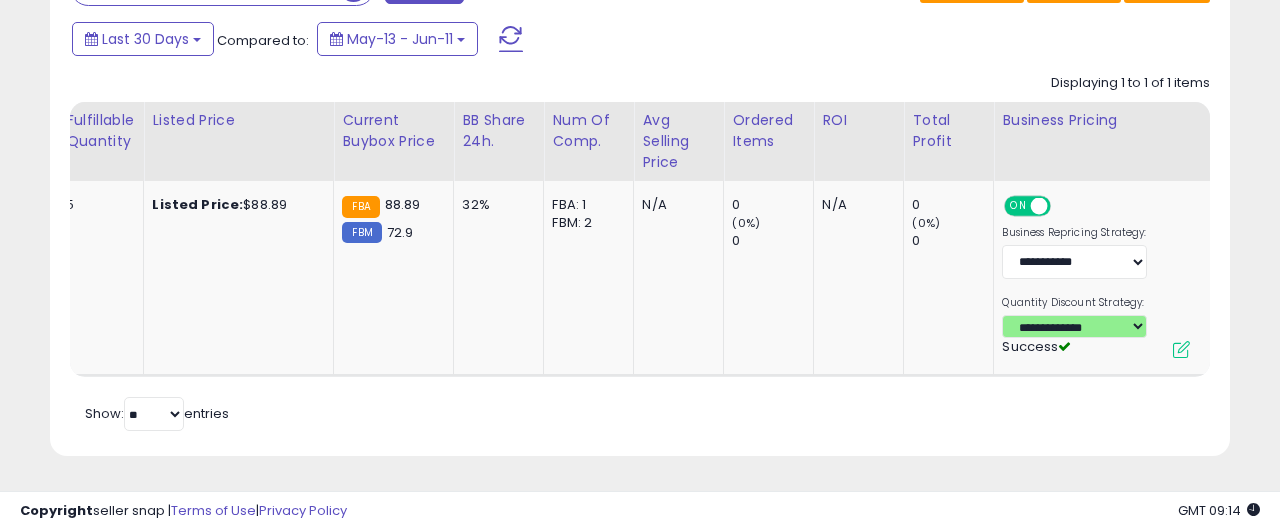 scroll, scrollTop: 0, scrollLeft: 931, axis: horizontal 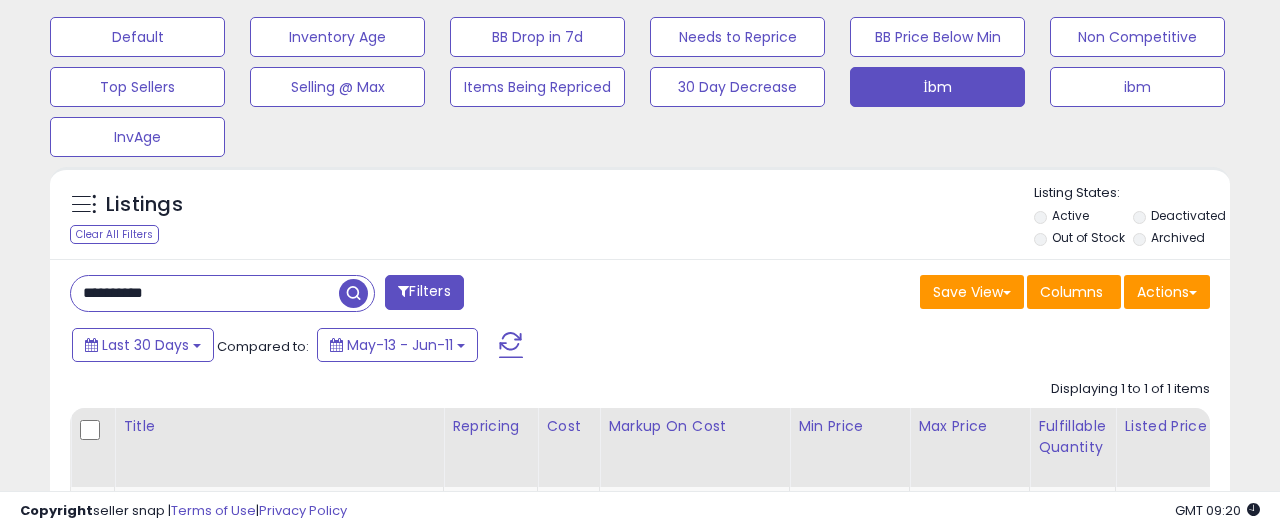 click on "**********" at bounding box center [205, 293] 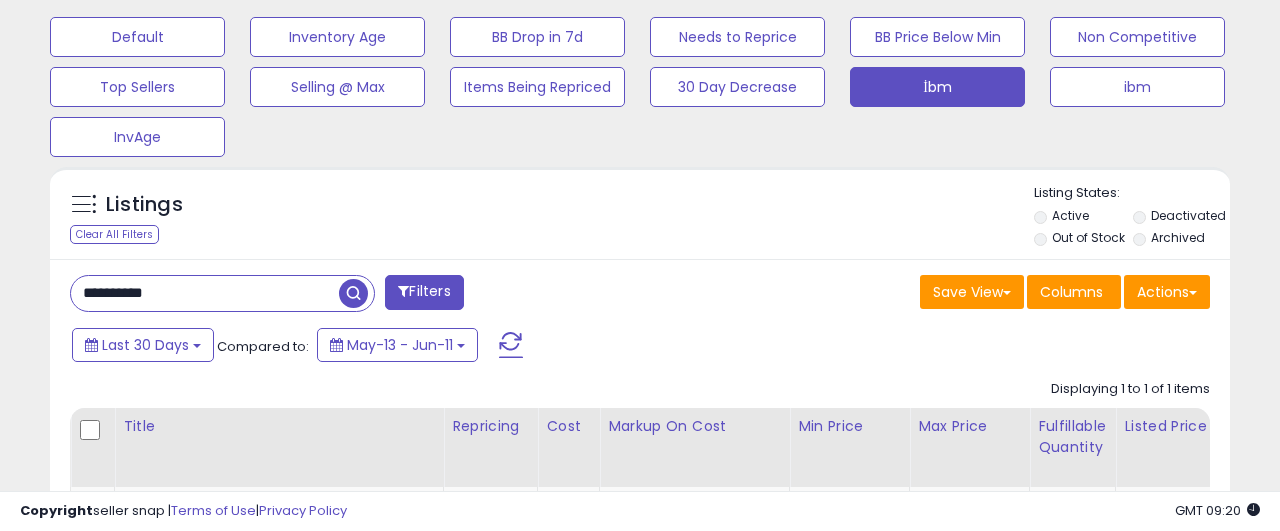 click on "**********" at bounding box center (205, 293) 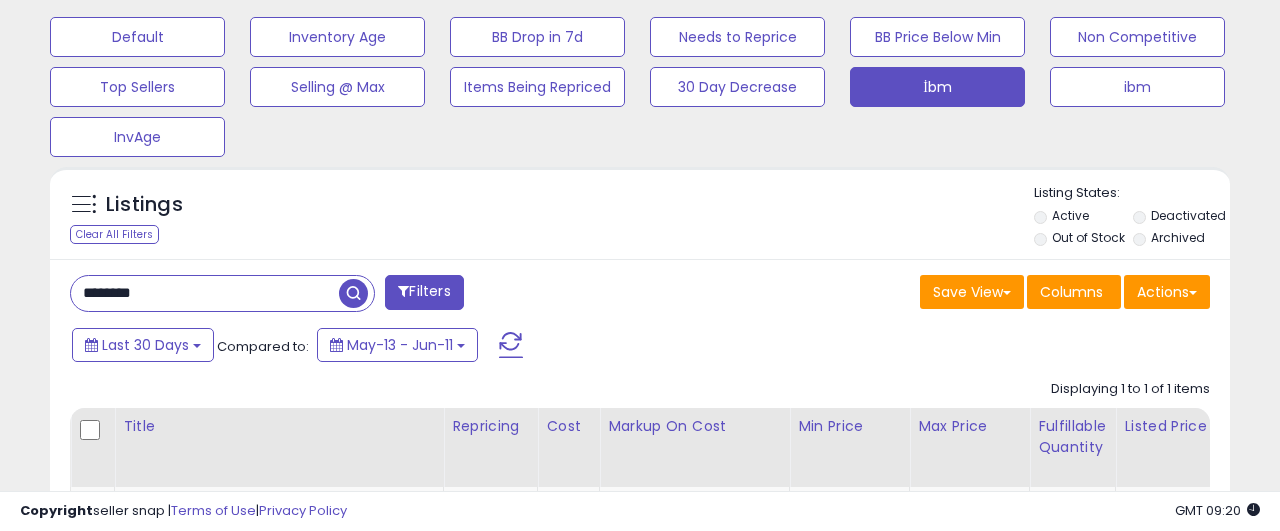 type on "********" 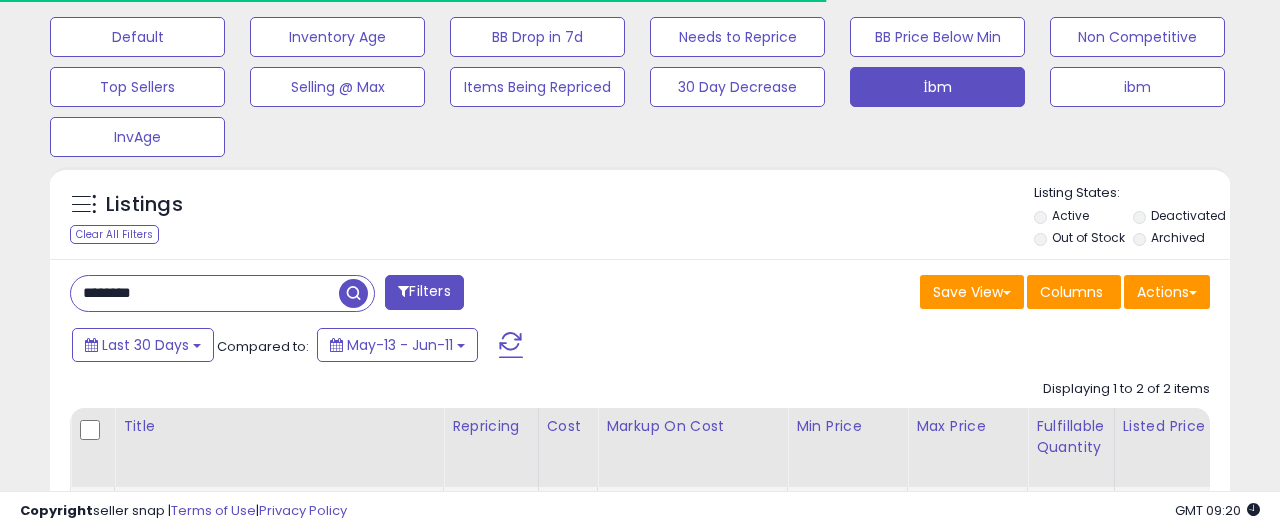 scroll, scrollTop: 818, scrollLeft: 0, axis: vertical 